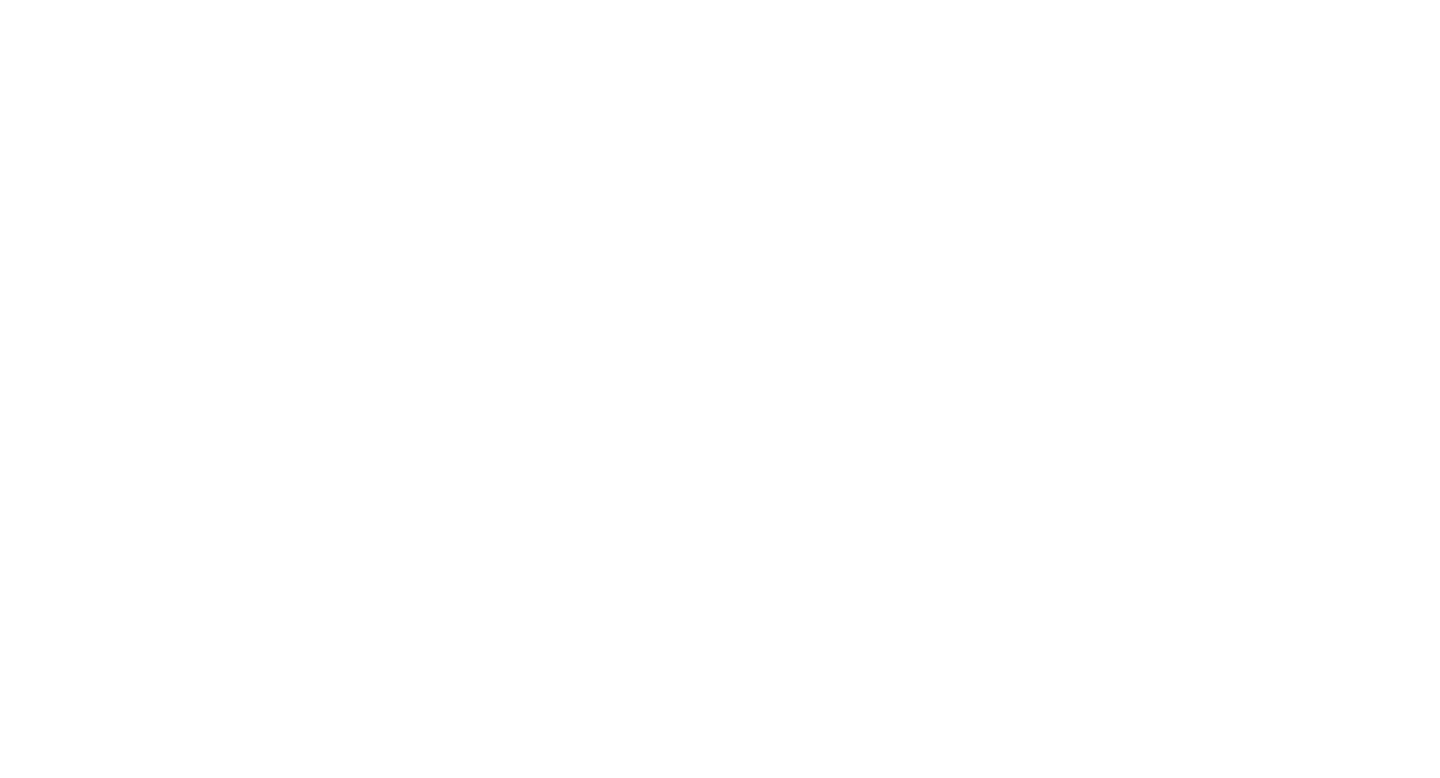 scroll, scrollTop: 0, scrollLeft: 0, axis: both 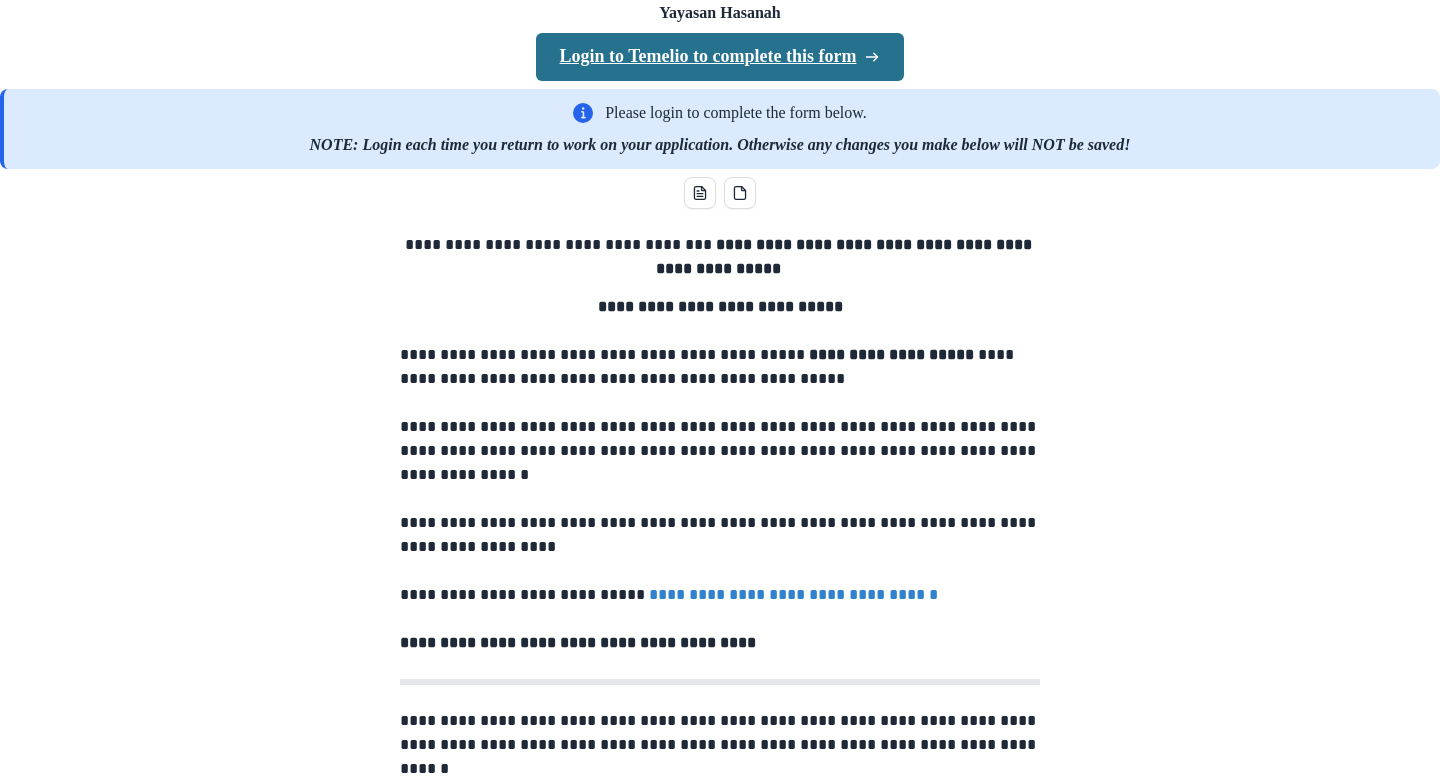 click on "Login to Temelio to complete this form" at bounding box center (720, 57) 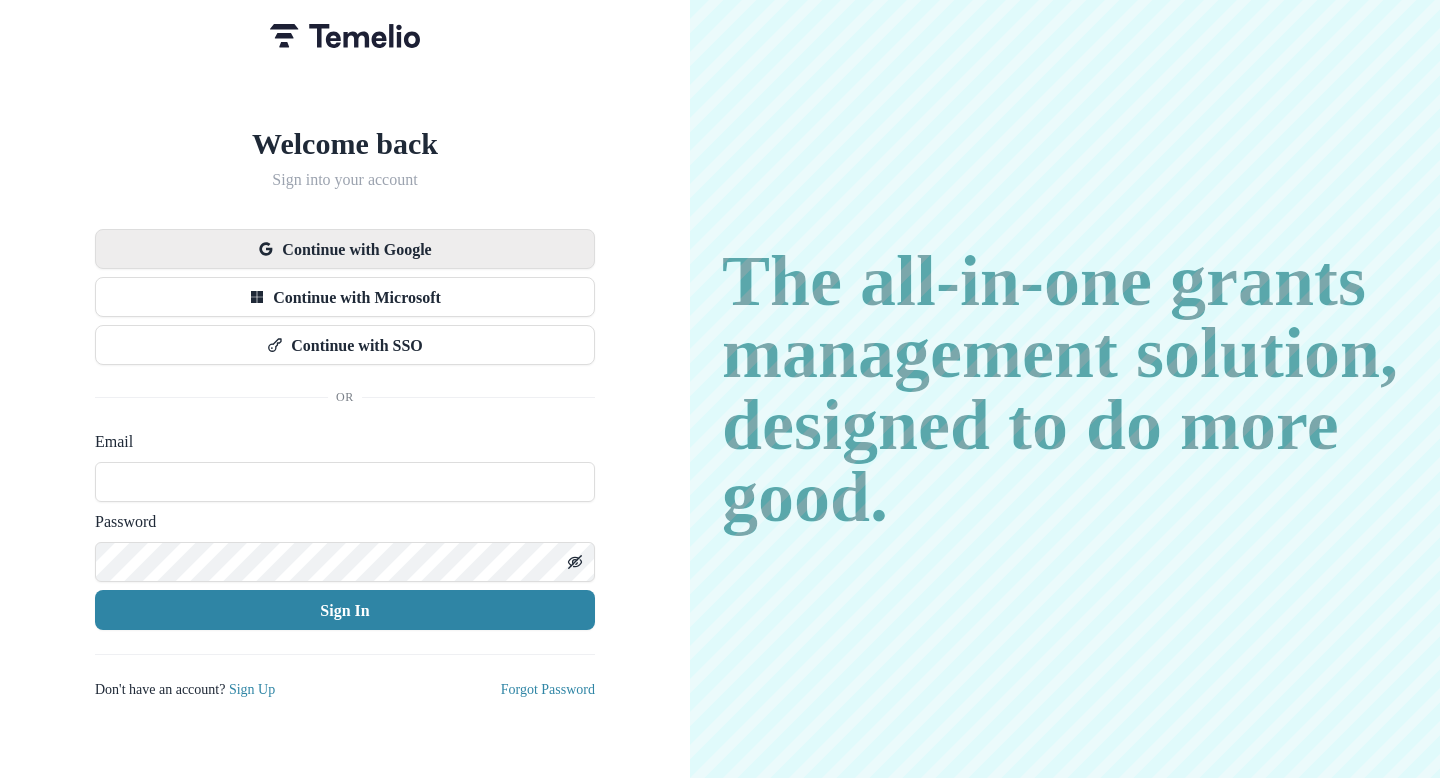 click on "Continue with Google" at bounding box center (345, 249) 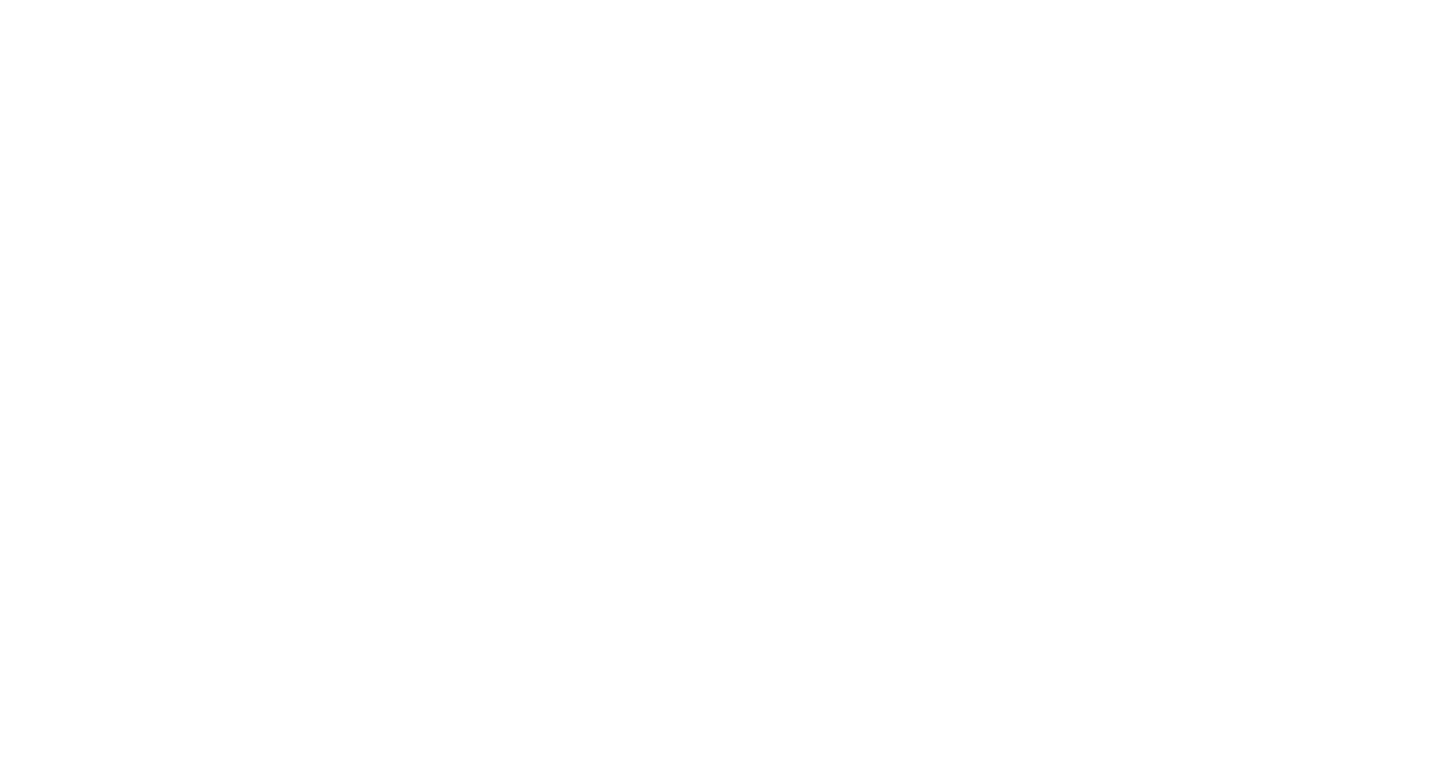 scroll, scrollTop: 0, scrollLeft: 0, axis: both 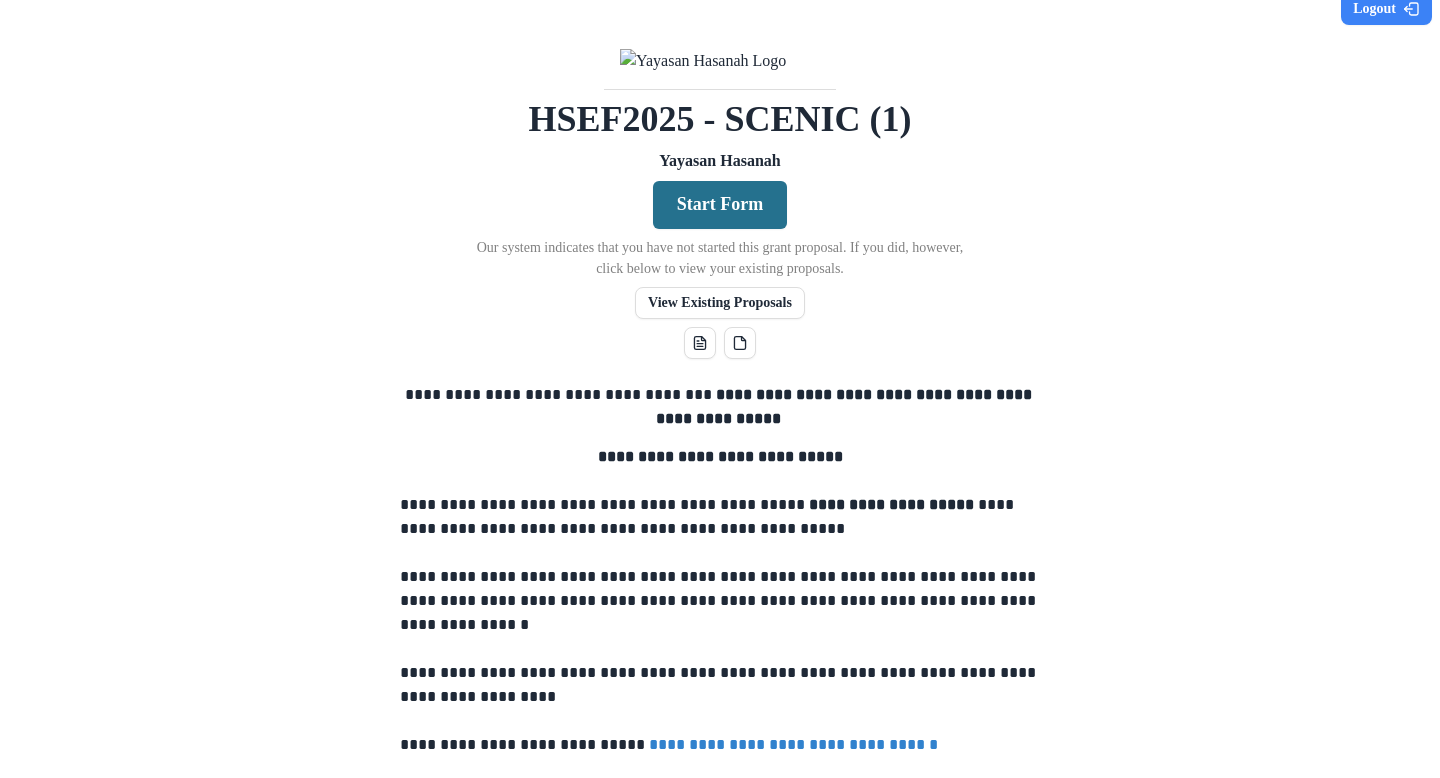 click on "Start Form" at bounding box center [720, 205] 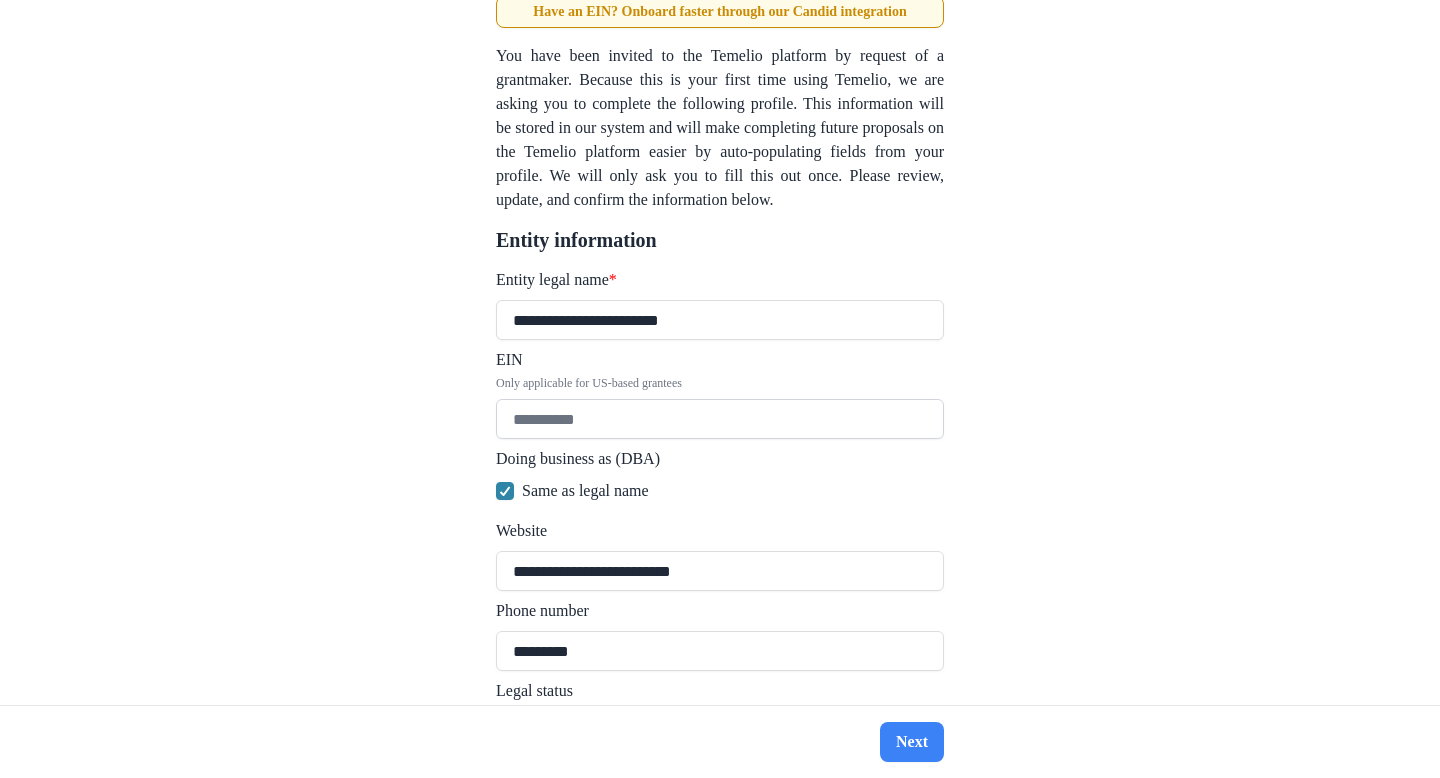 scroll, scrollTop: 226, scrollLeft: 0, axis: vertical 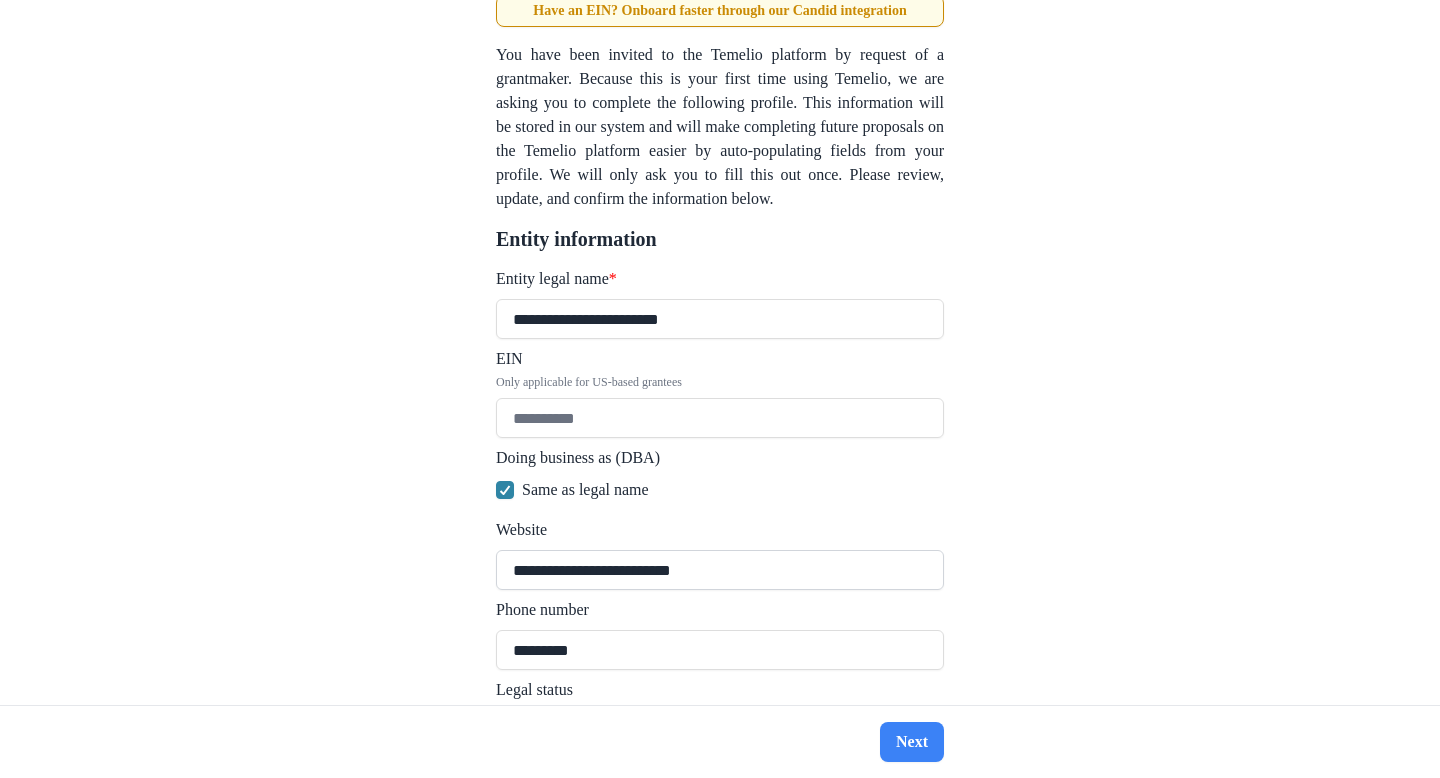 click on "**********" at bounding box center [720, 570] 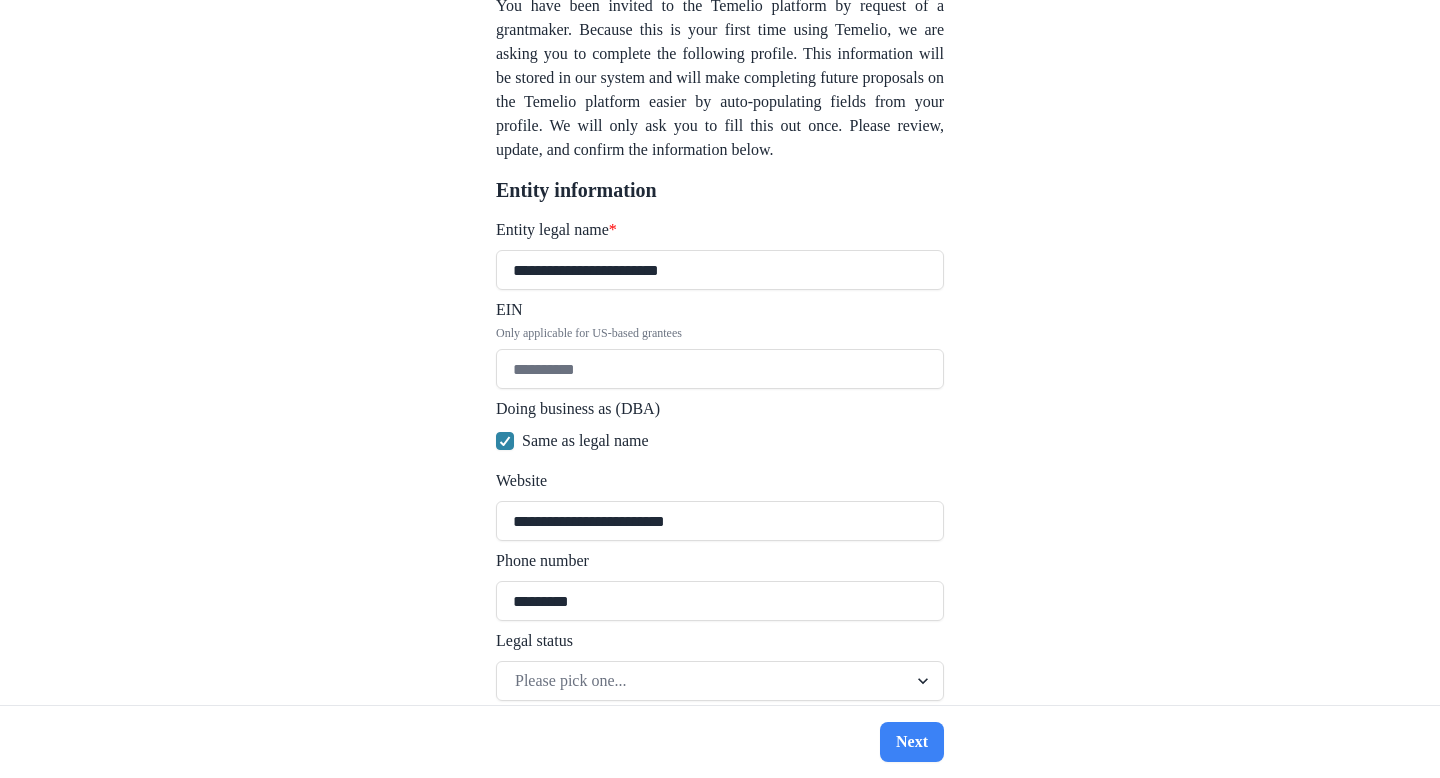 scroll, scrollTop: 368, scrollLeft: 0, axis: vertical 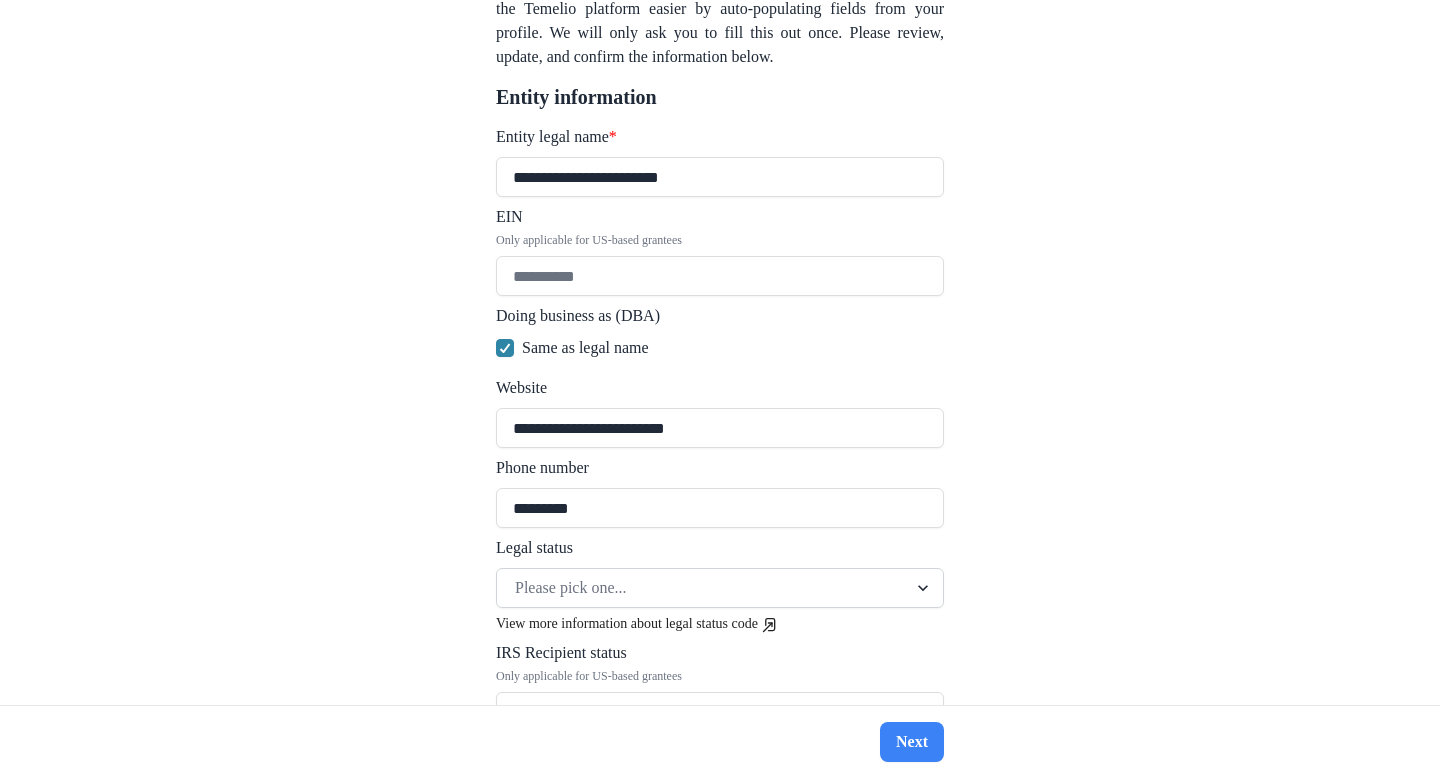 type on "**********" 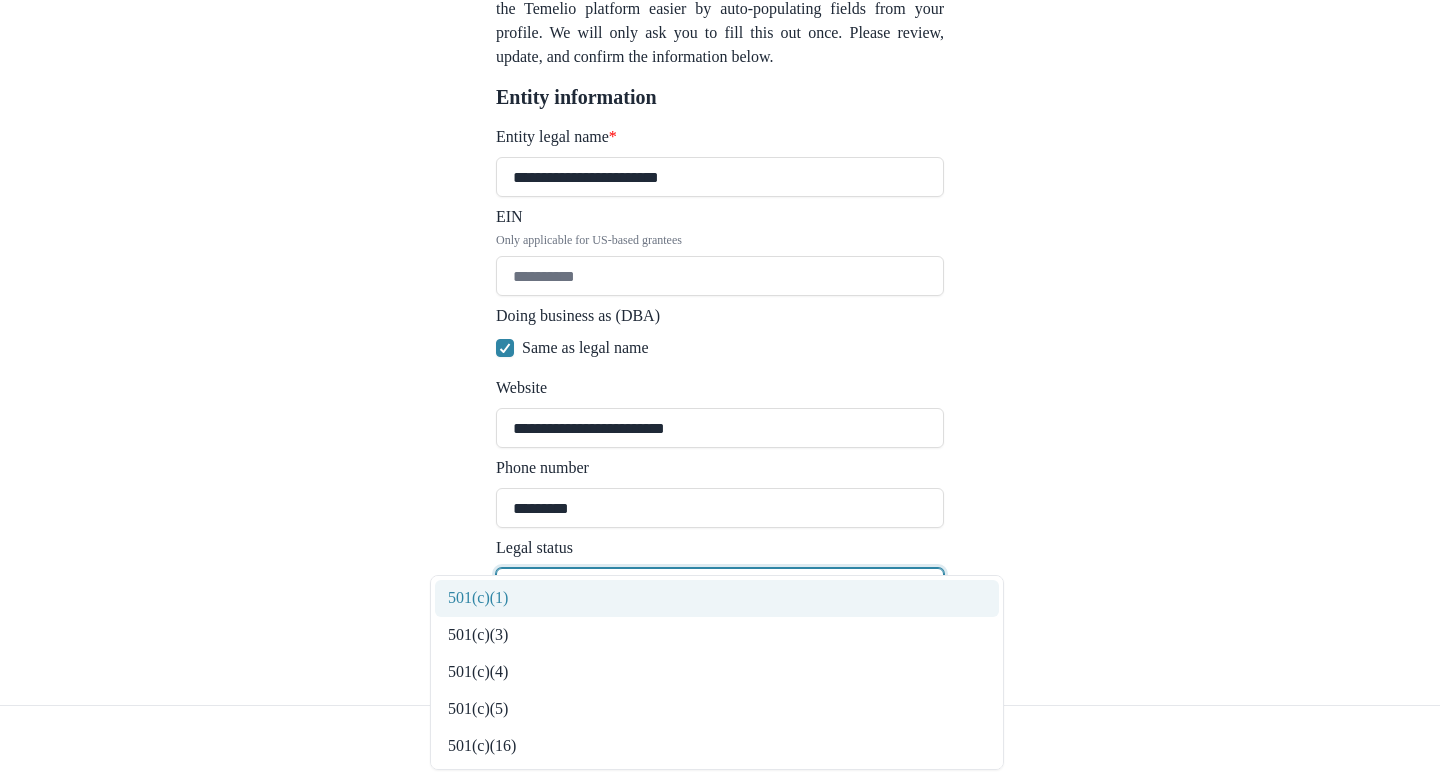 click at bounding box center (702, 588) 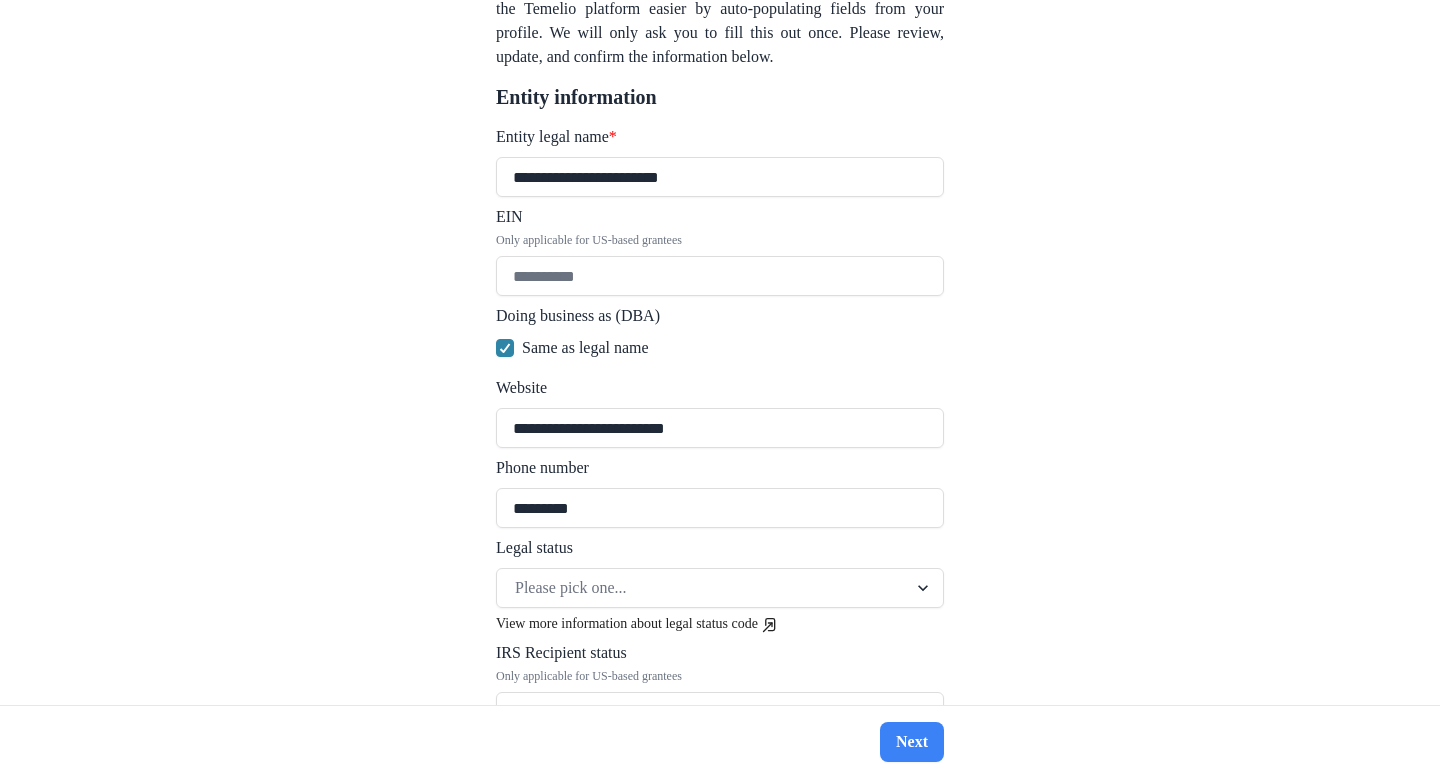 click on "**********" at bounding box center [720, 352] 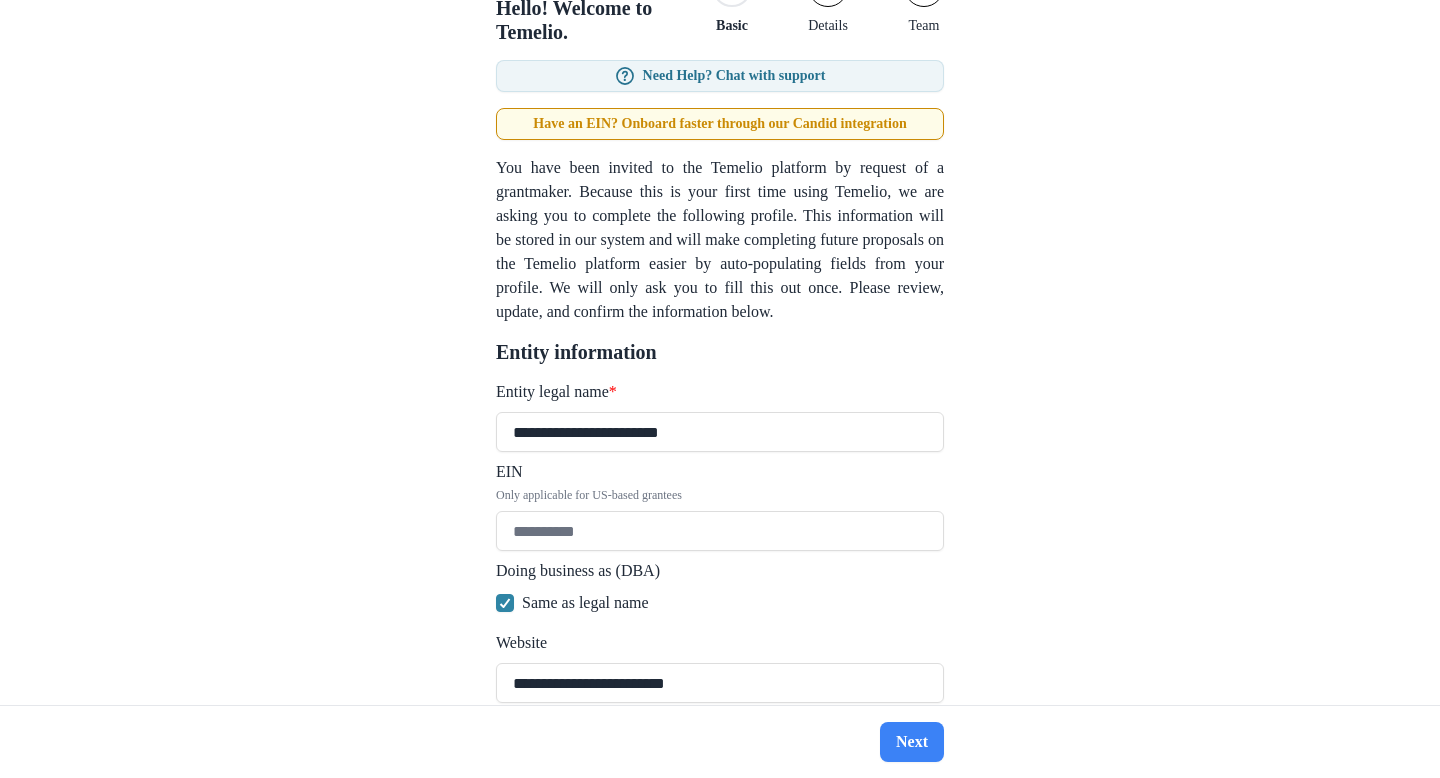 scroll, scrollTop: 195, scrollLeft: 0, axis: vertical 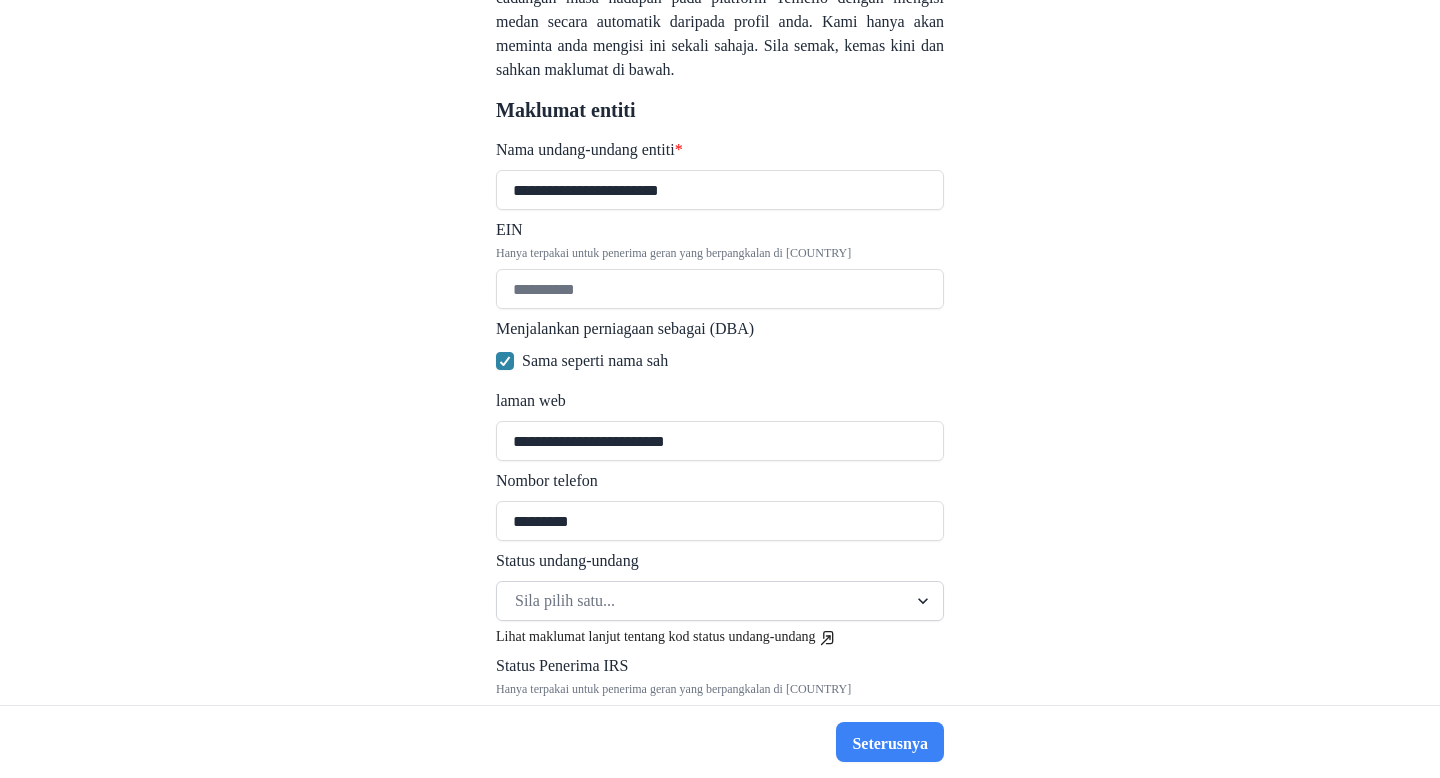 click at bounding box center (702, 601) 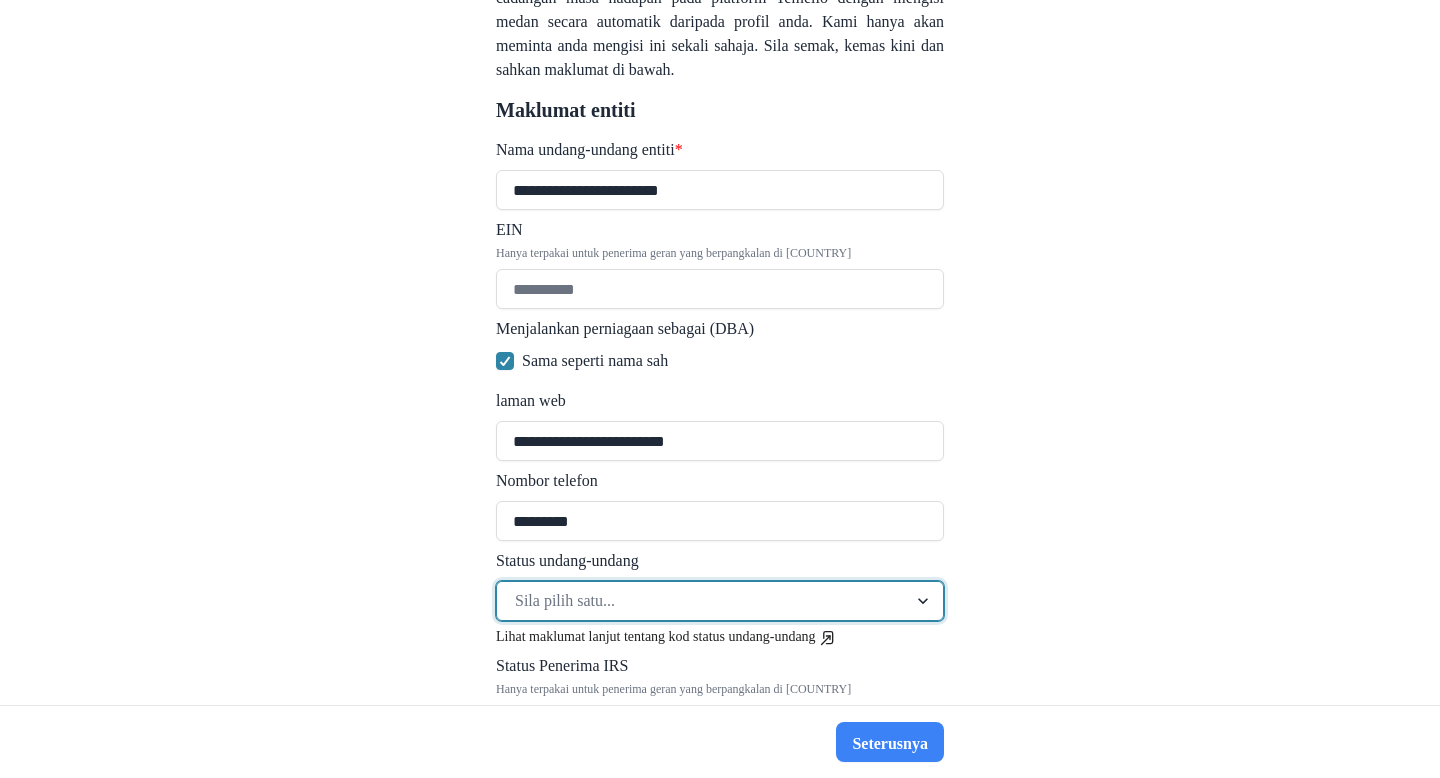 click at bounding box center [702, 601] 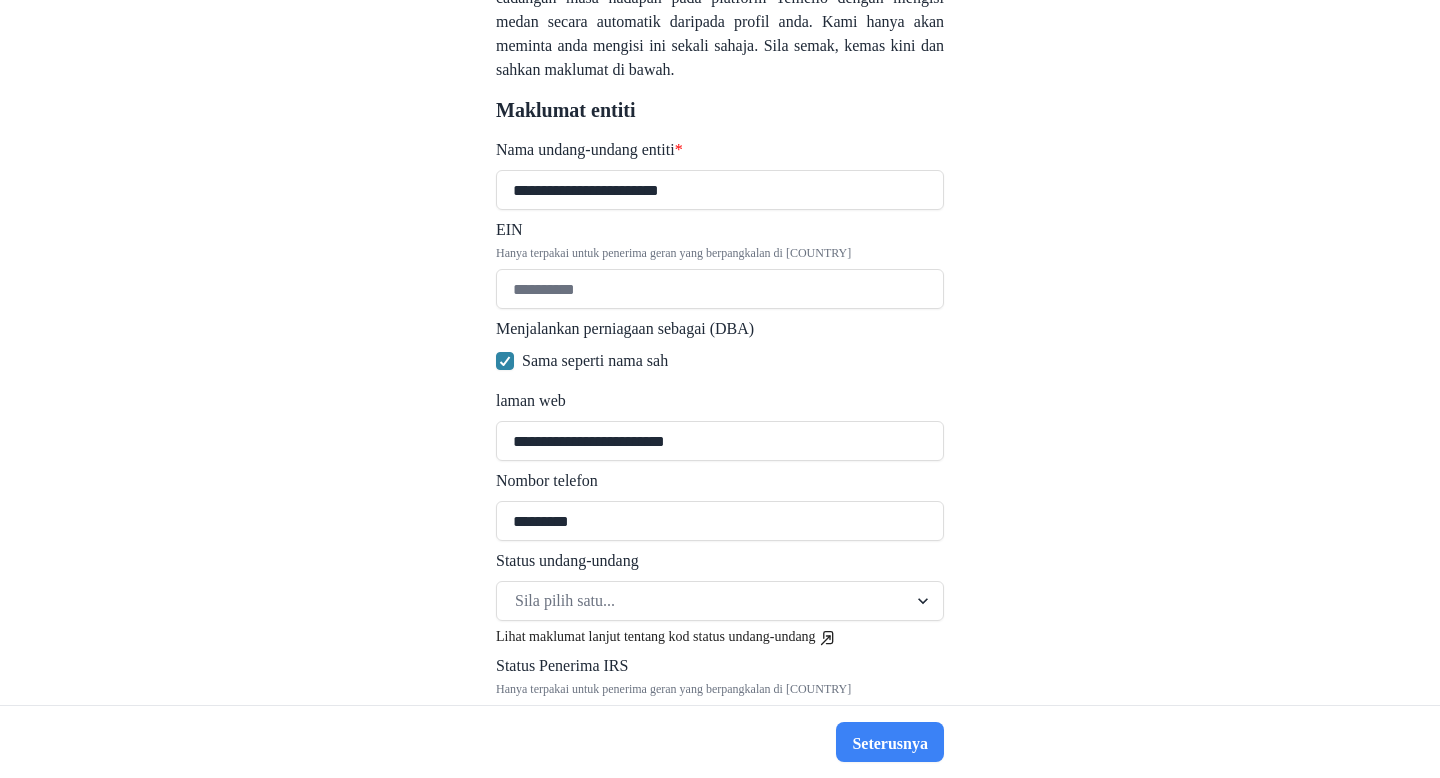 click at bounding box center (828, 638) 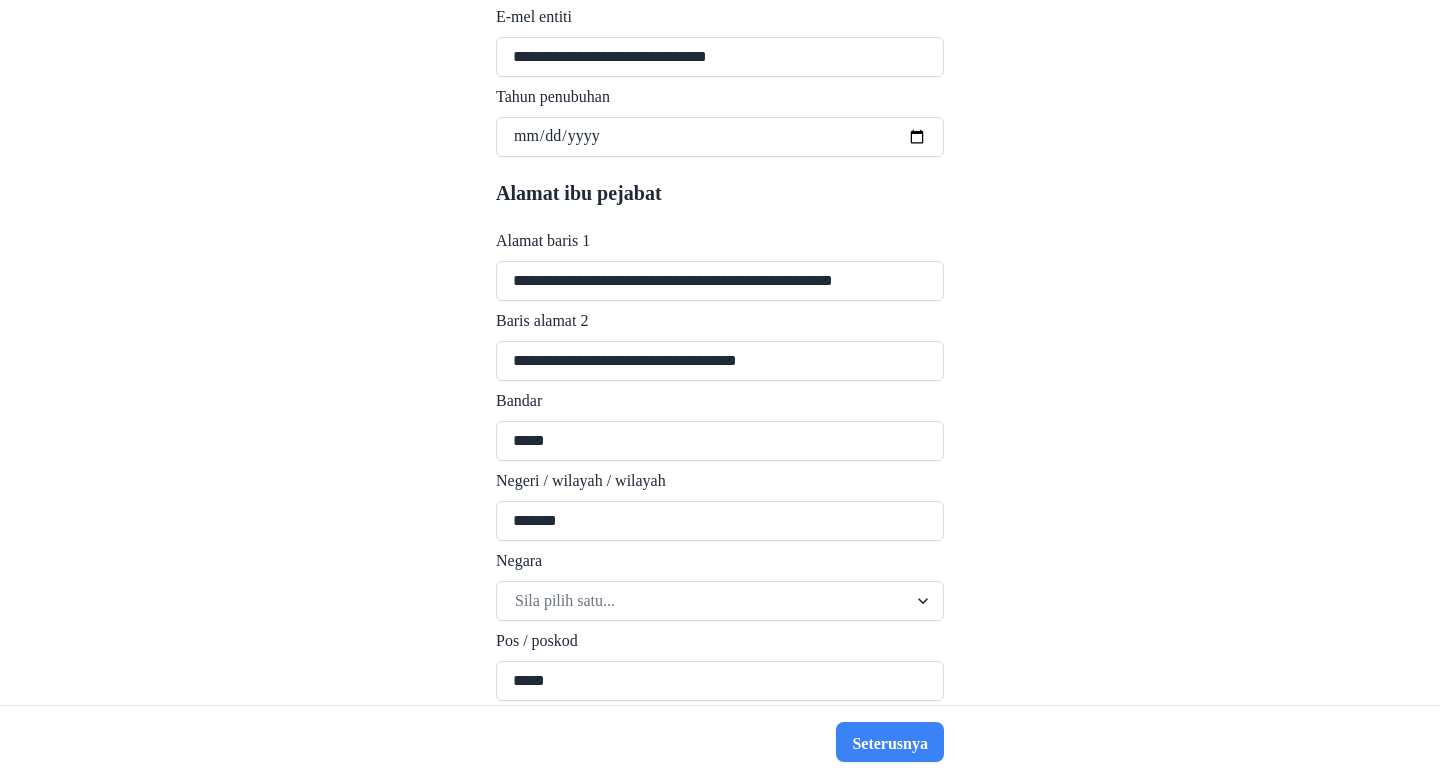 scroll, scrollTop: 1192, scrollLeft: 0, axis: vertical 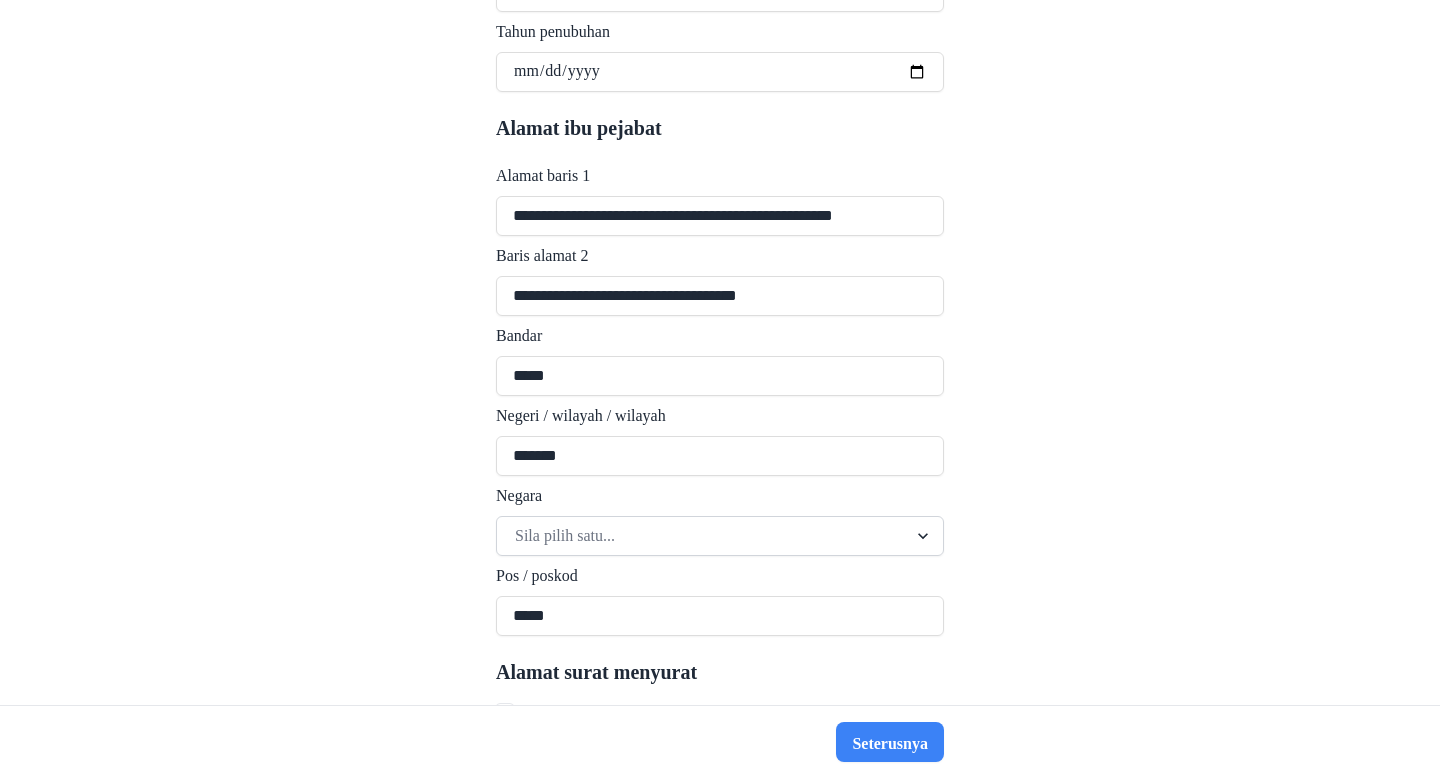 click at bounding box center (702, 536) 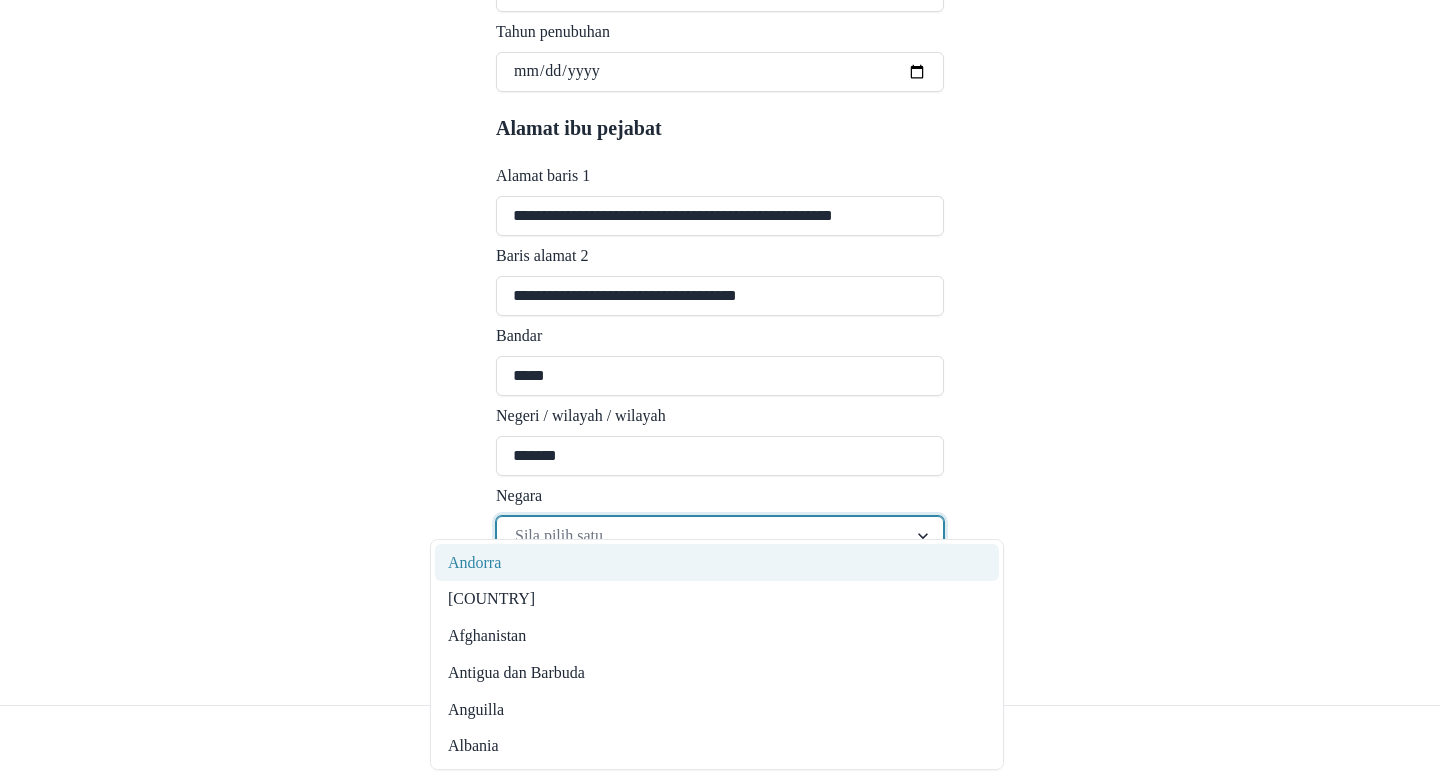 type on "*" 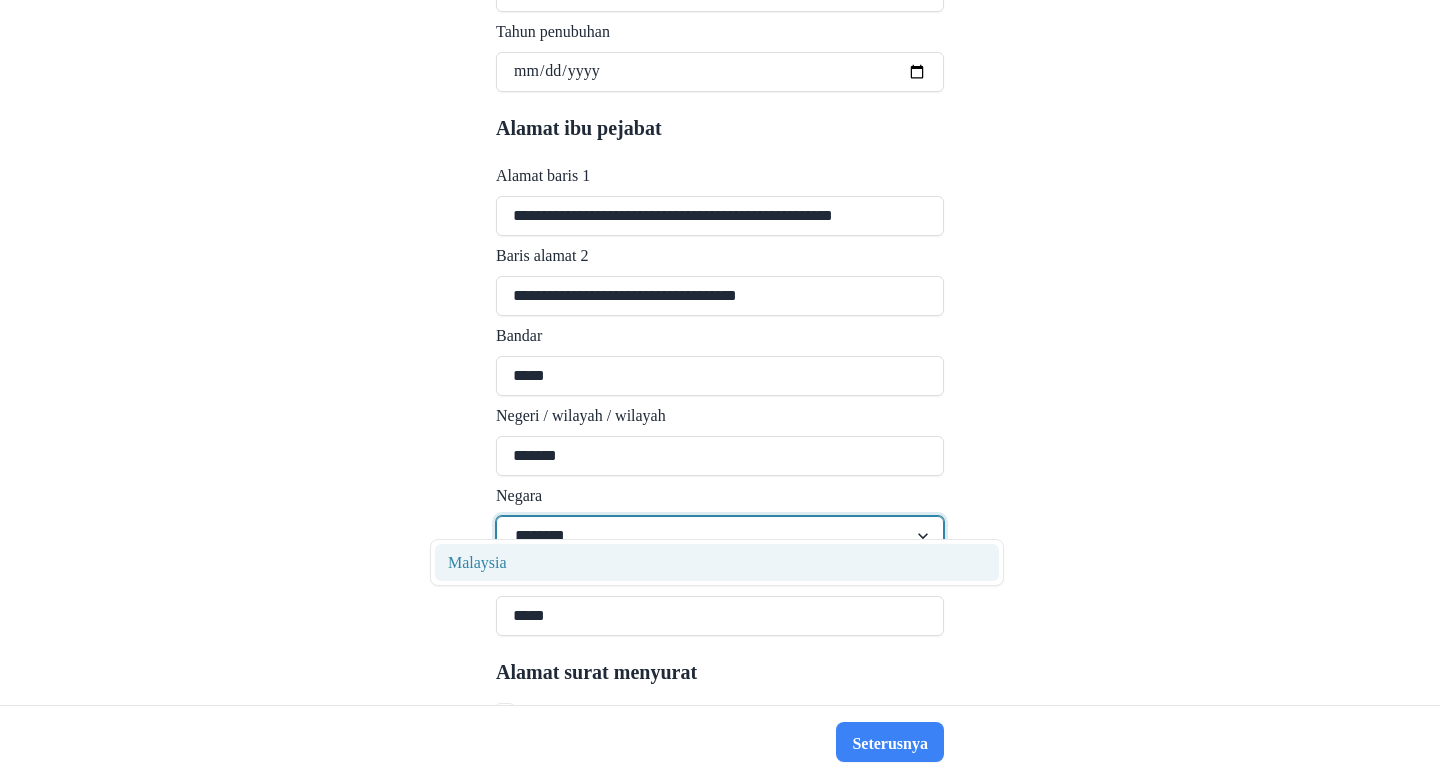 click on "Malaysia" at bounding box center [717, 562] 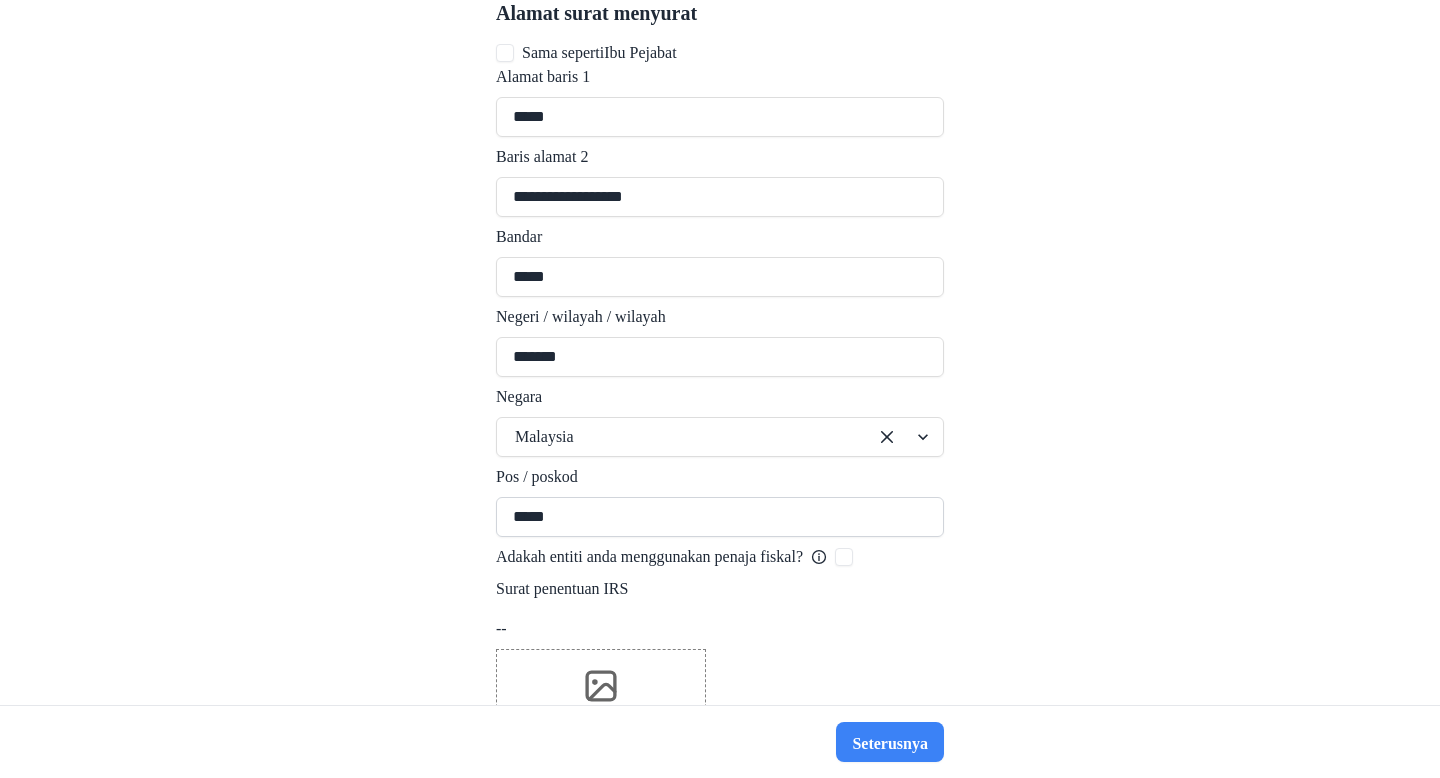 scroll, scrollTop: 1918, scrollLeft: 0, axis: vertical 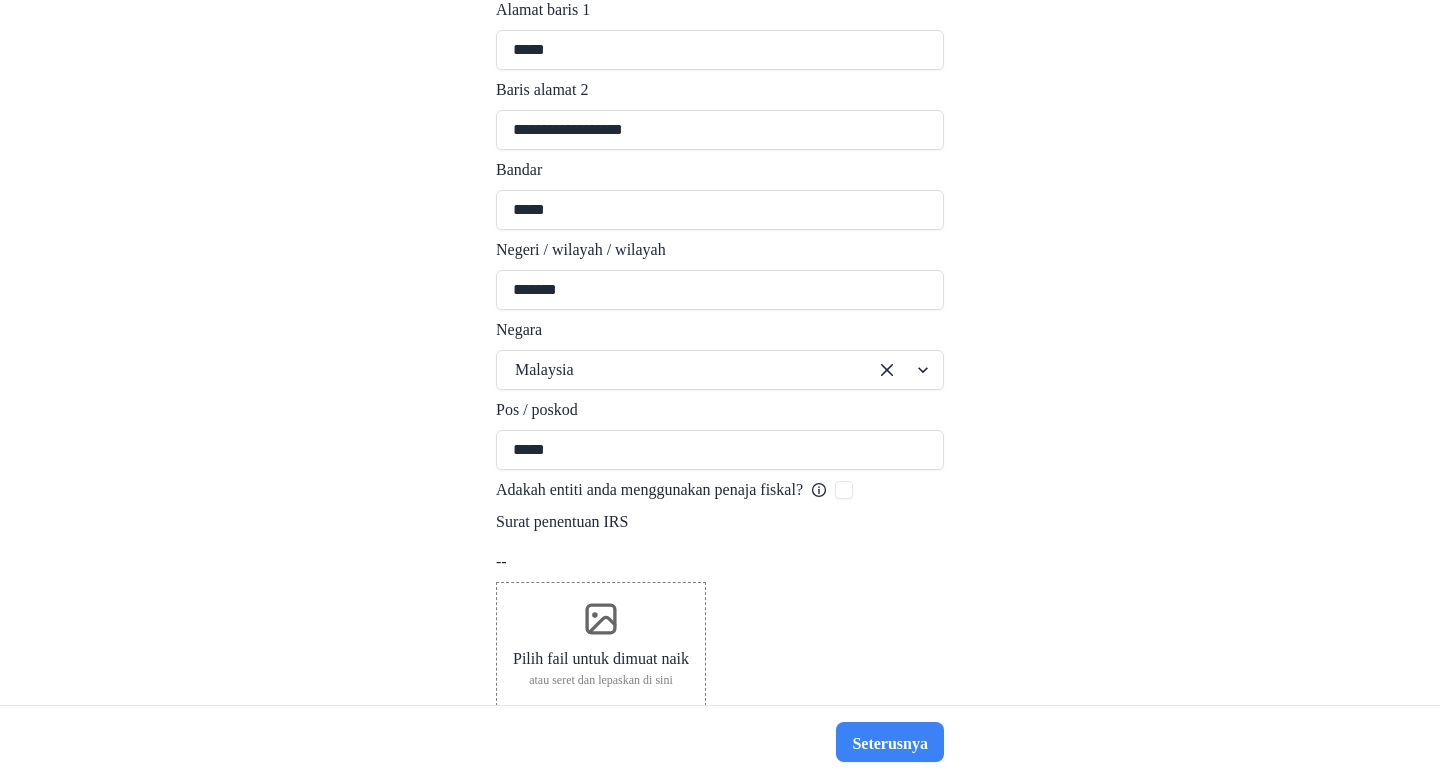 click on "**********" at bounding box center (720, 352) 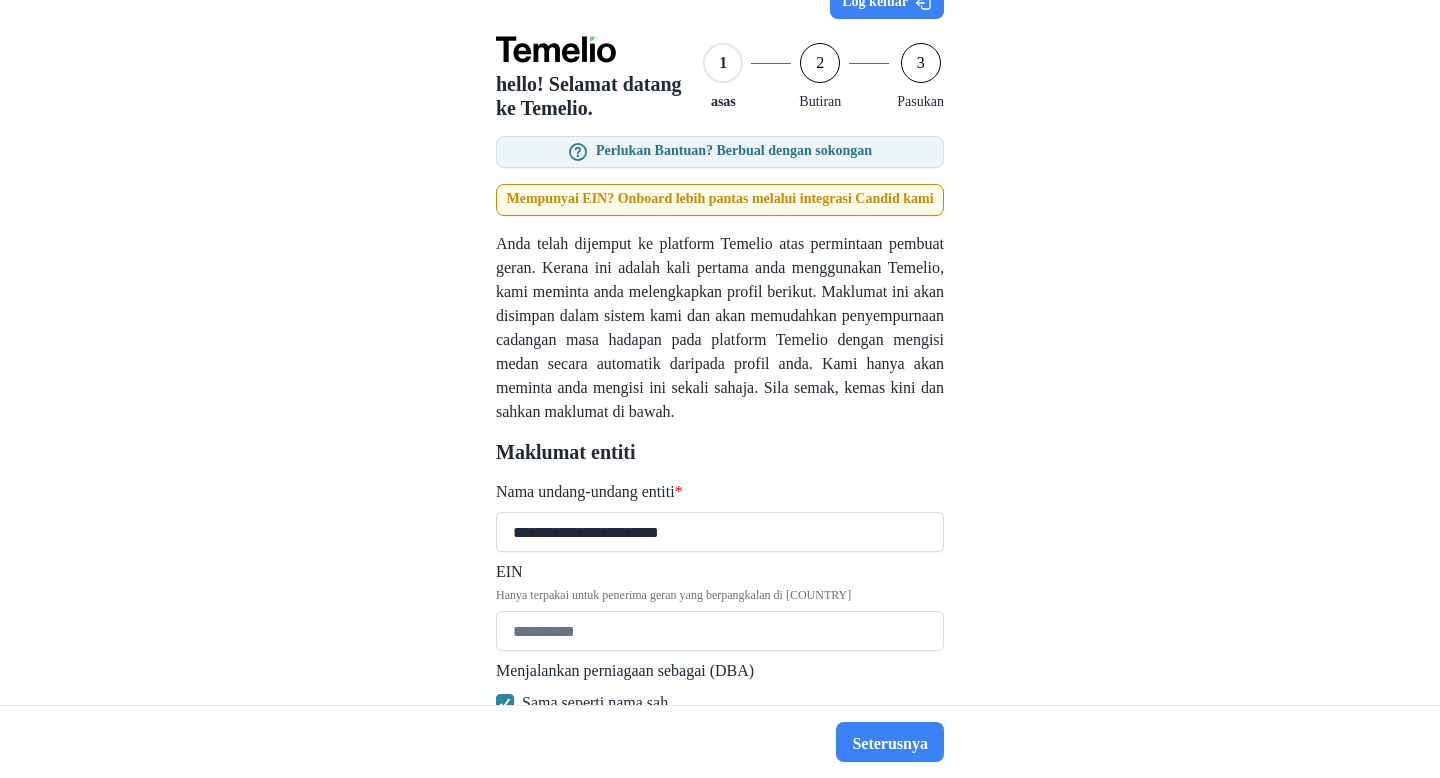 scroll, scrollTop: 0, scrollLeft: 0, axis: both 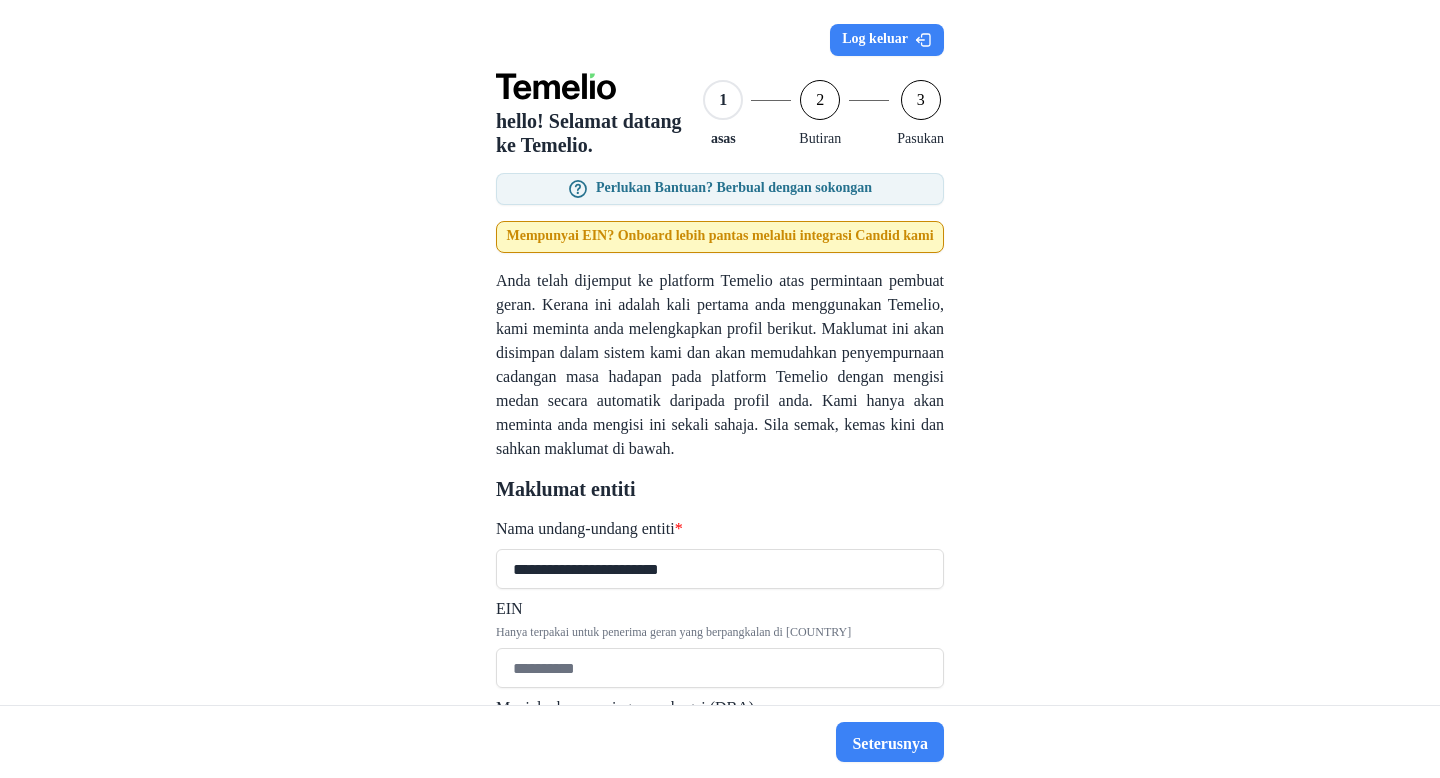 click on "Mempunyai EIN? Onboard lebih pantas melalui integrasi Candid kami" at bounding box center [719, 236] 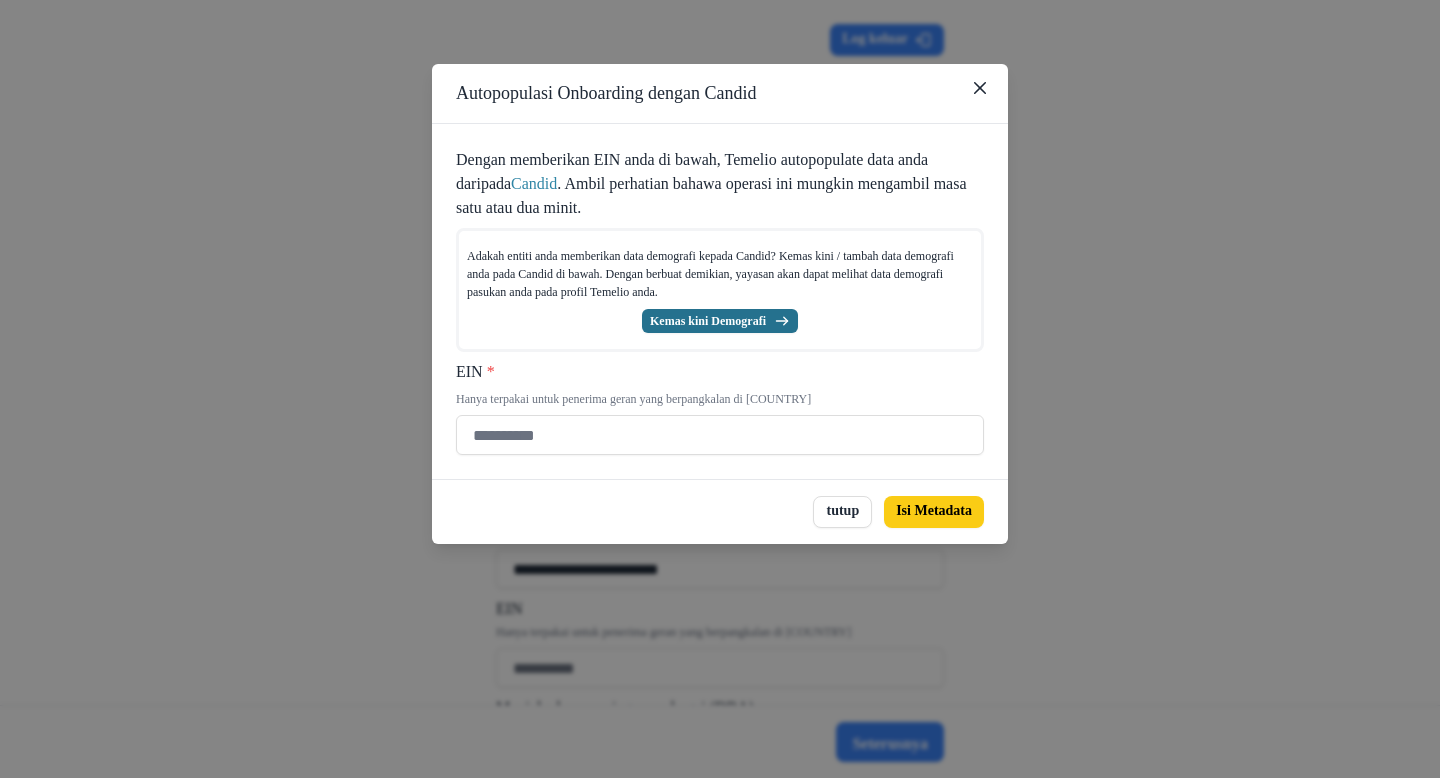 click on "Kemas kini Demografi" at bounding box center (708, 321) 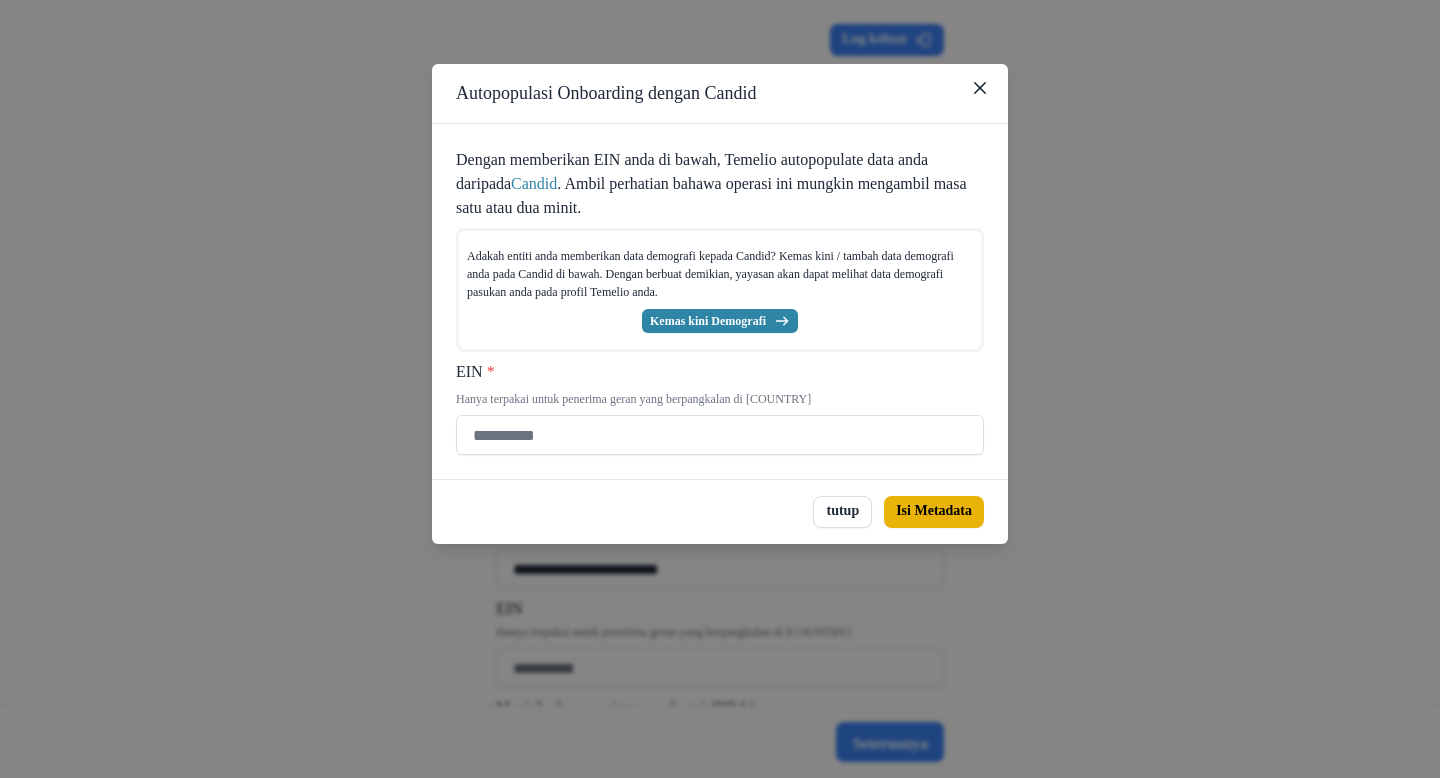 click on "Isi Metadata" at bounding box center (934, 511) 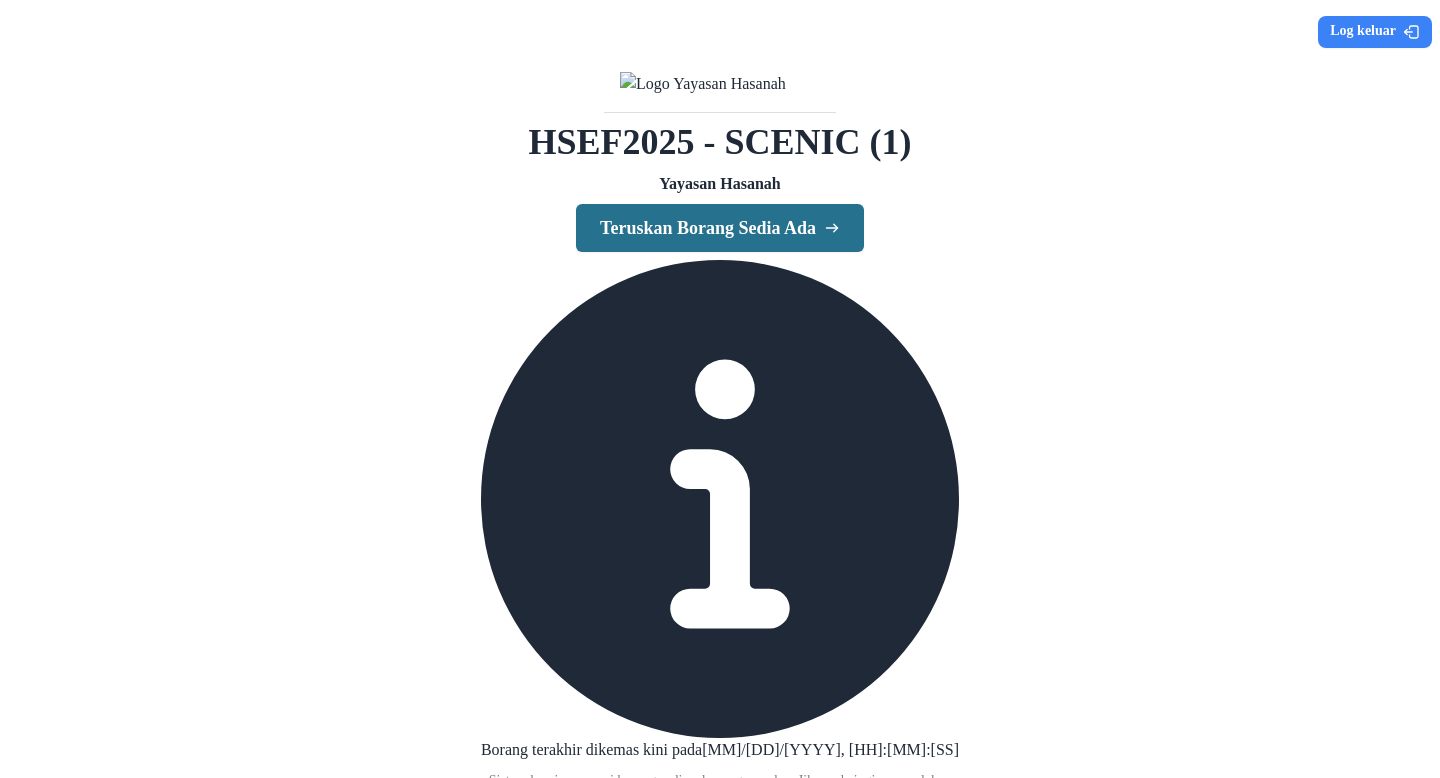 click on "Teruskan Borang Sedia Ada" at bounding box center (708, 228) 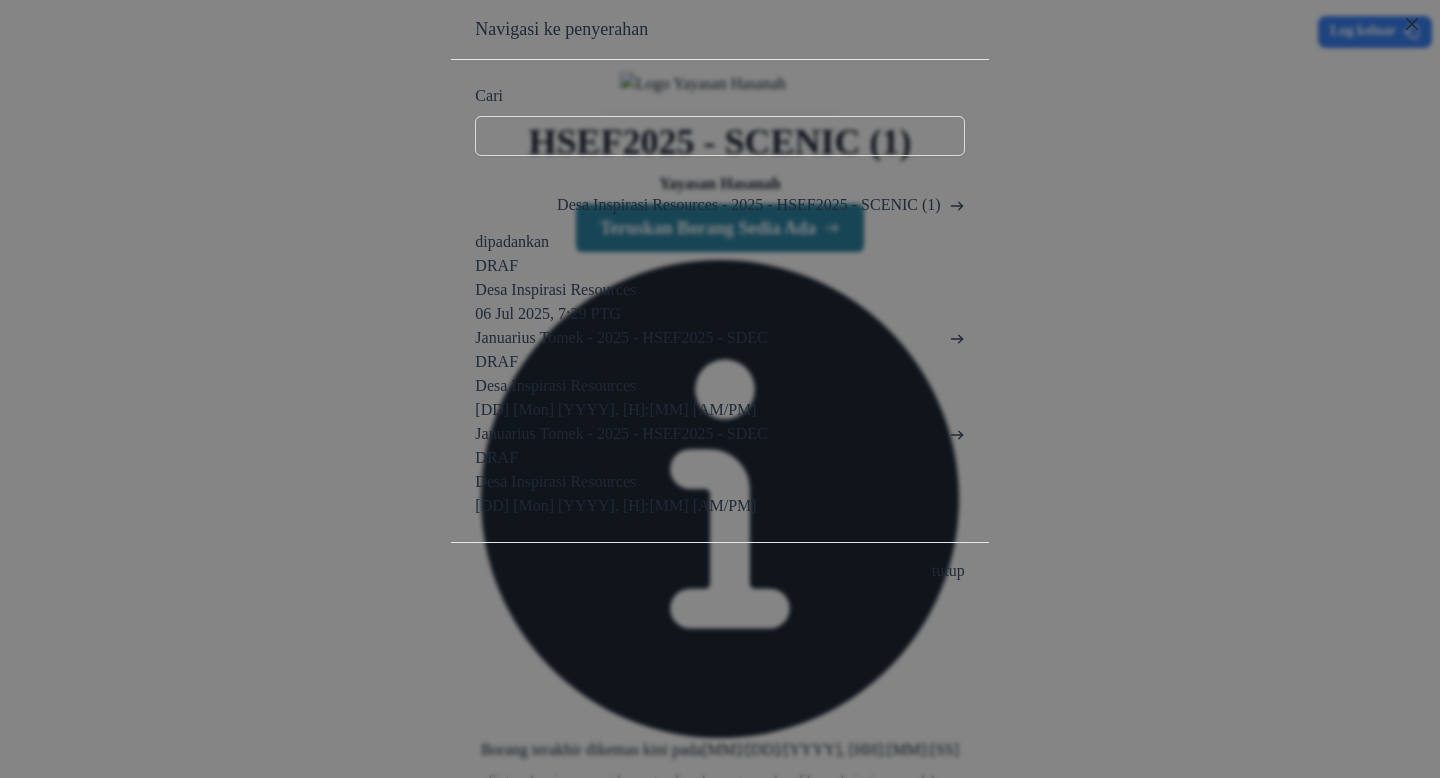 click on "tutup" at bounding box center (948, 570) 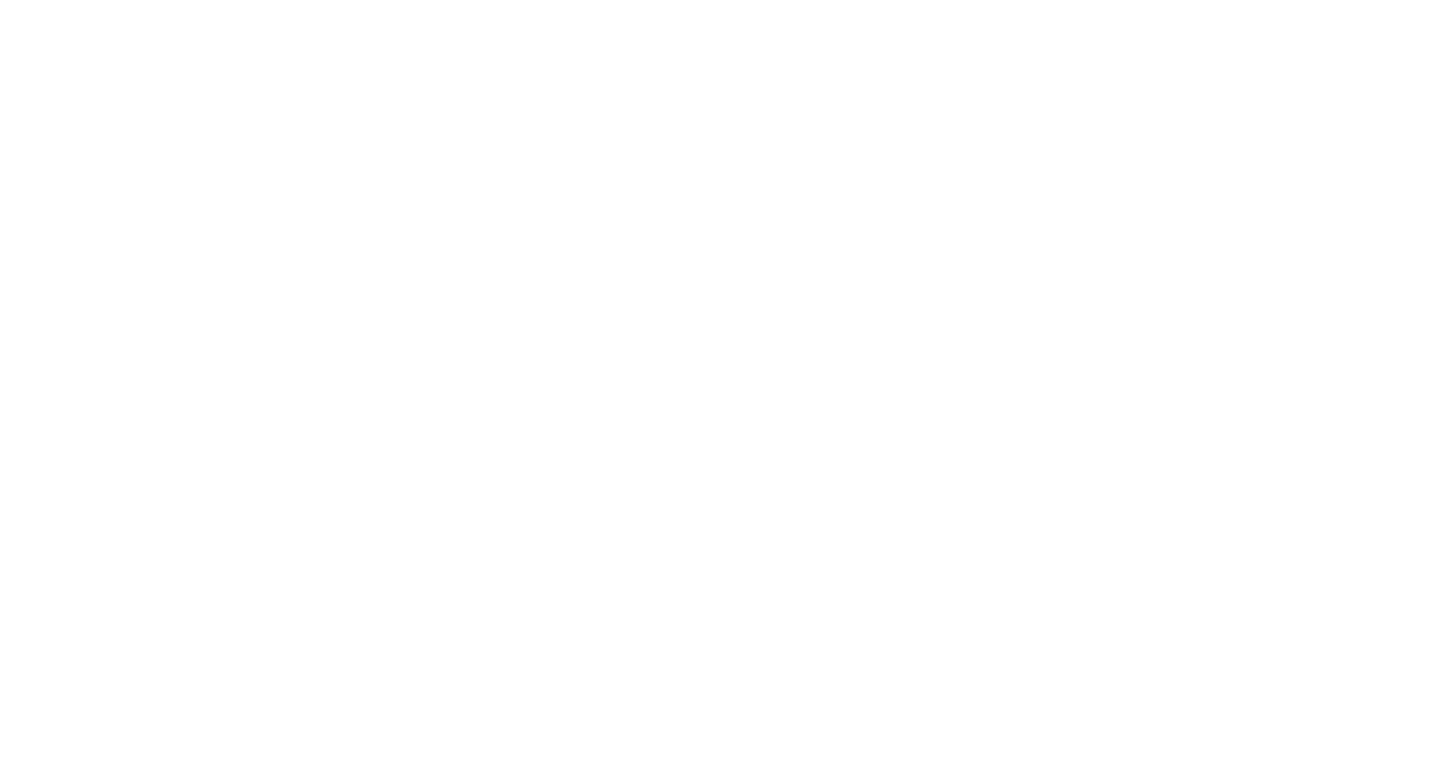 scroll, scrollTop: 0, scrollLeft: 0, axis: both 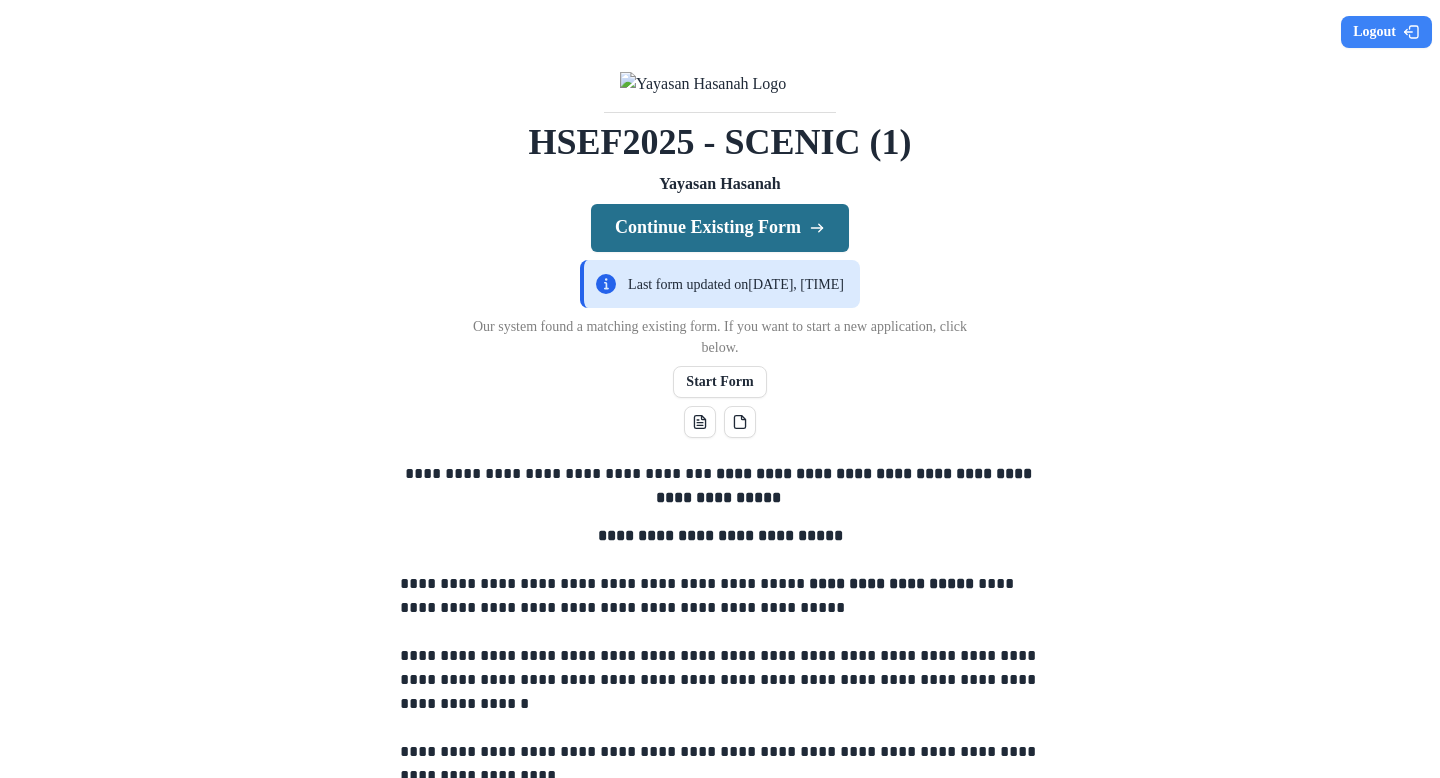 click on "Continue Existing Form" at bounding box center (720, 228) 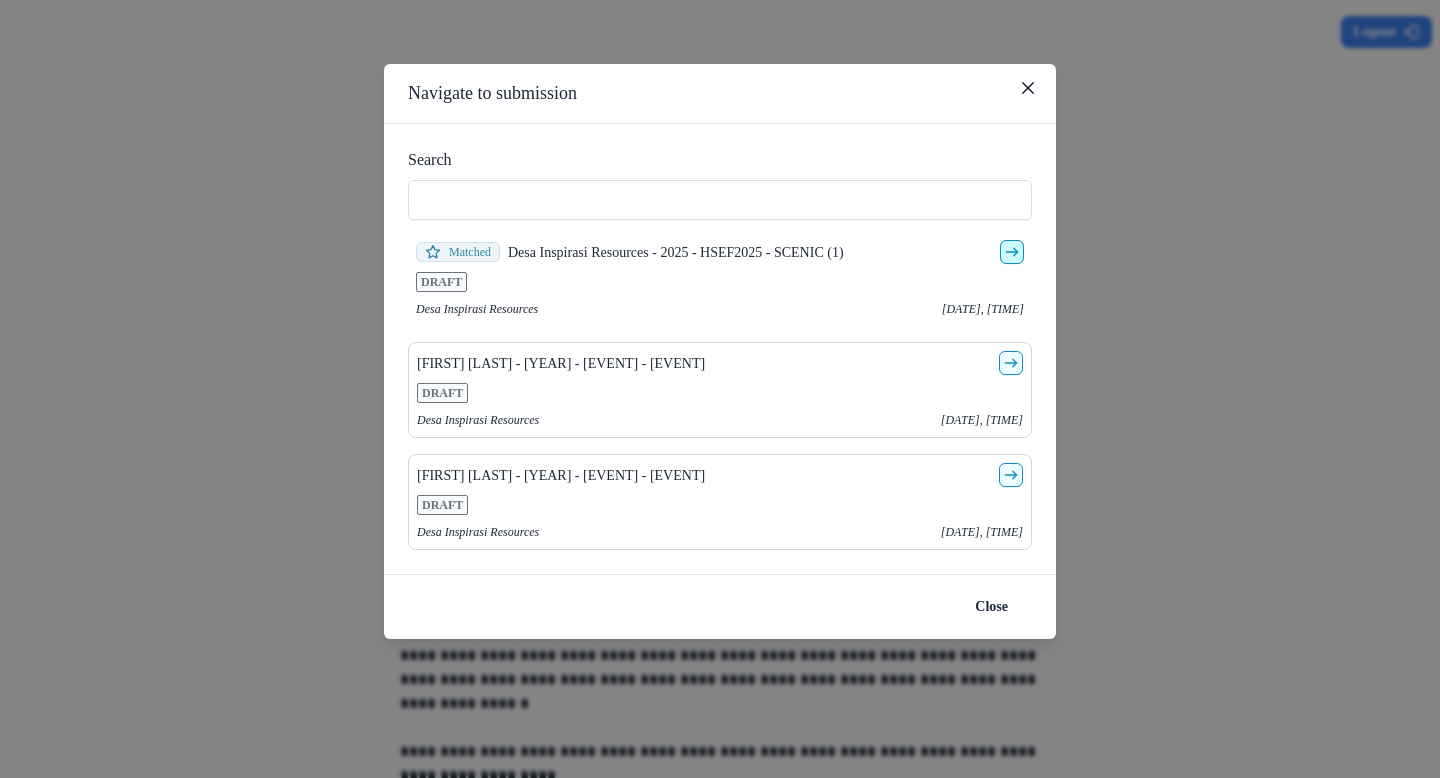 click at bounding box center [1016, 252] 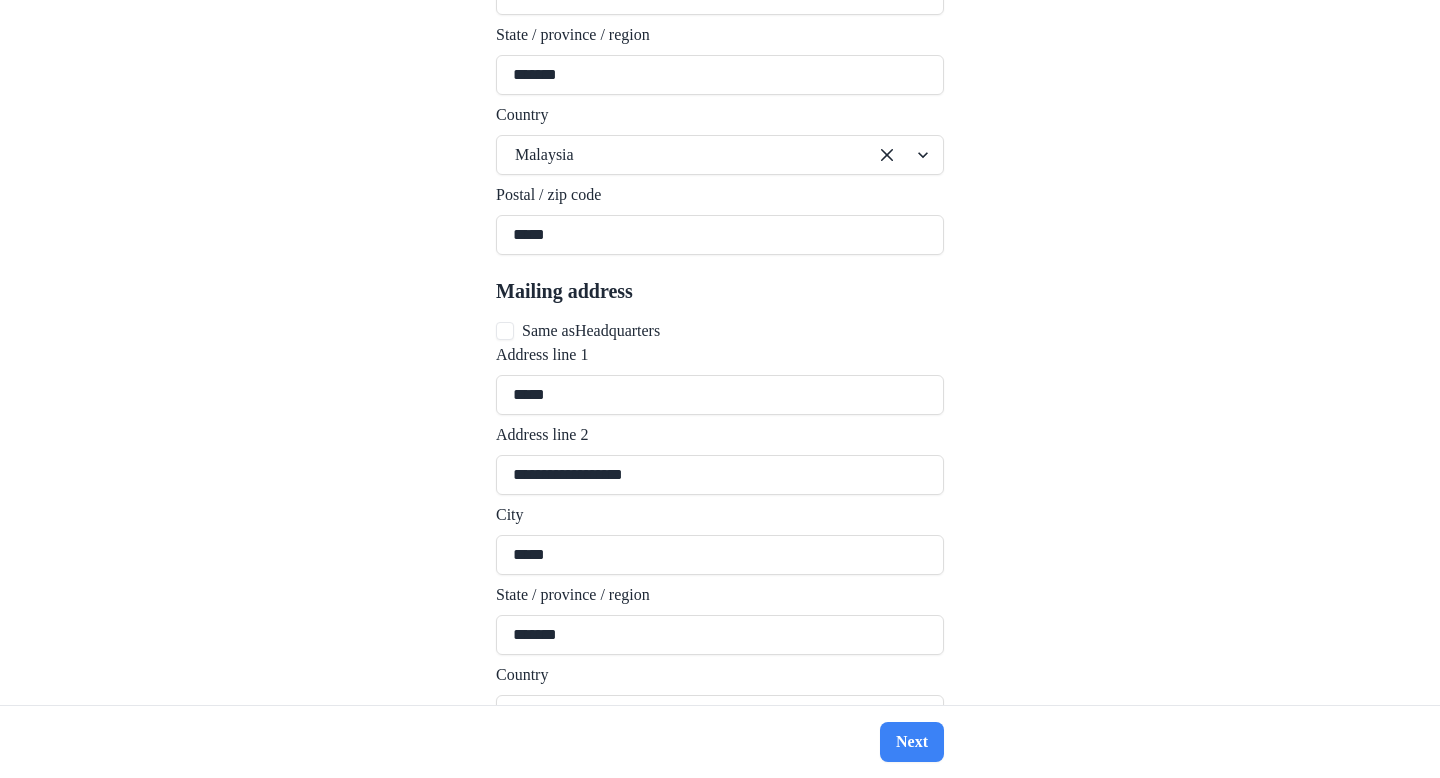 scroll, scrollTop: 1878, scrollLeft: 0, axis: vertical 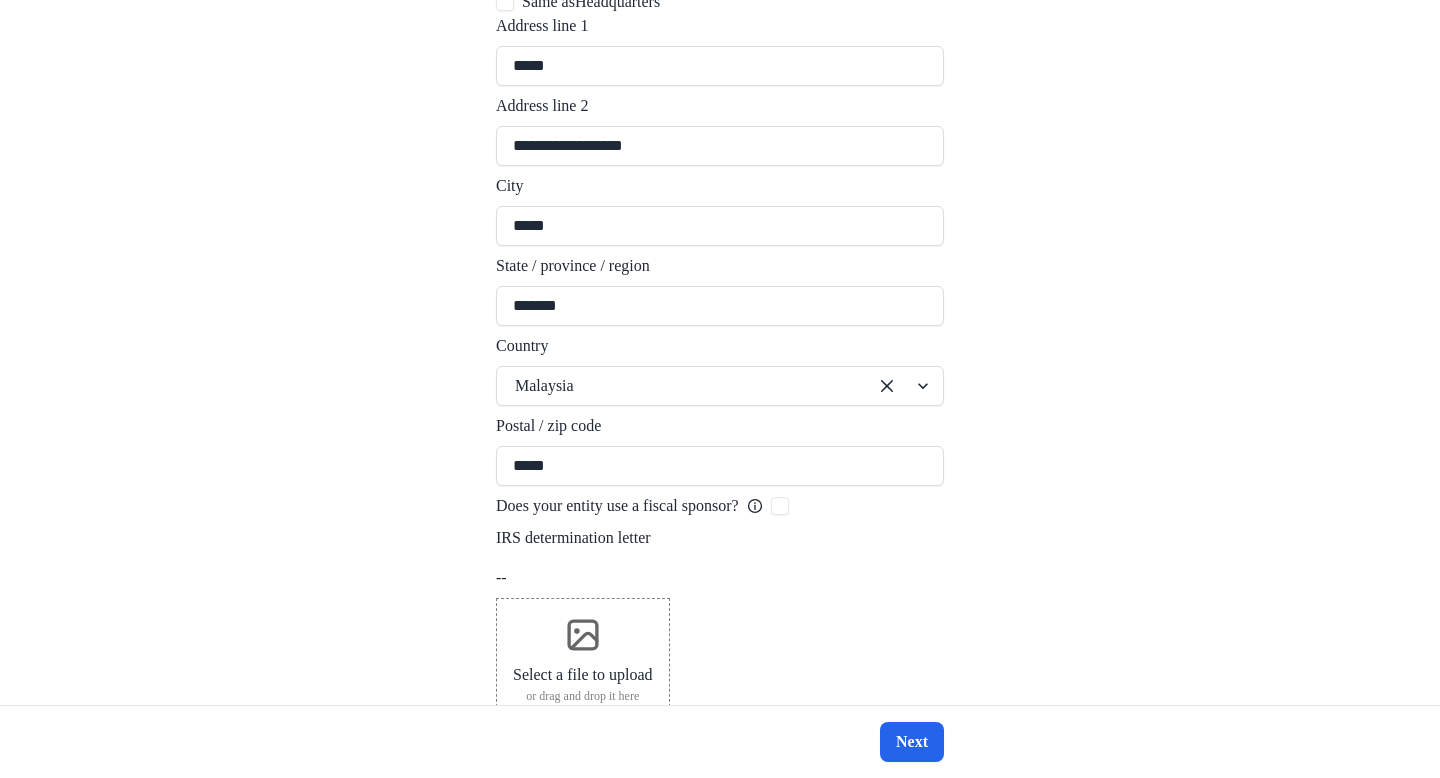 click on "Next" at bounding box center (912, 742) 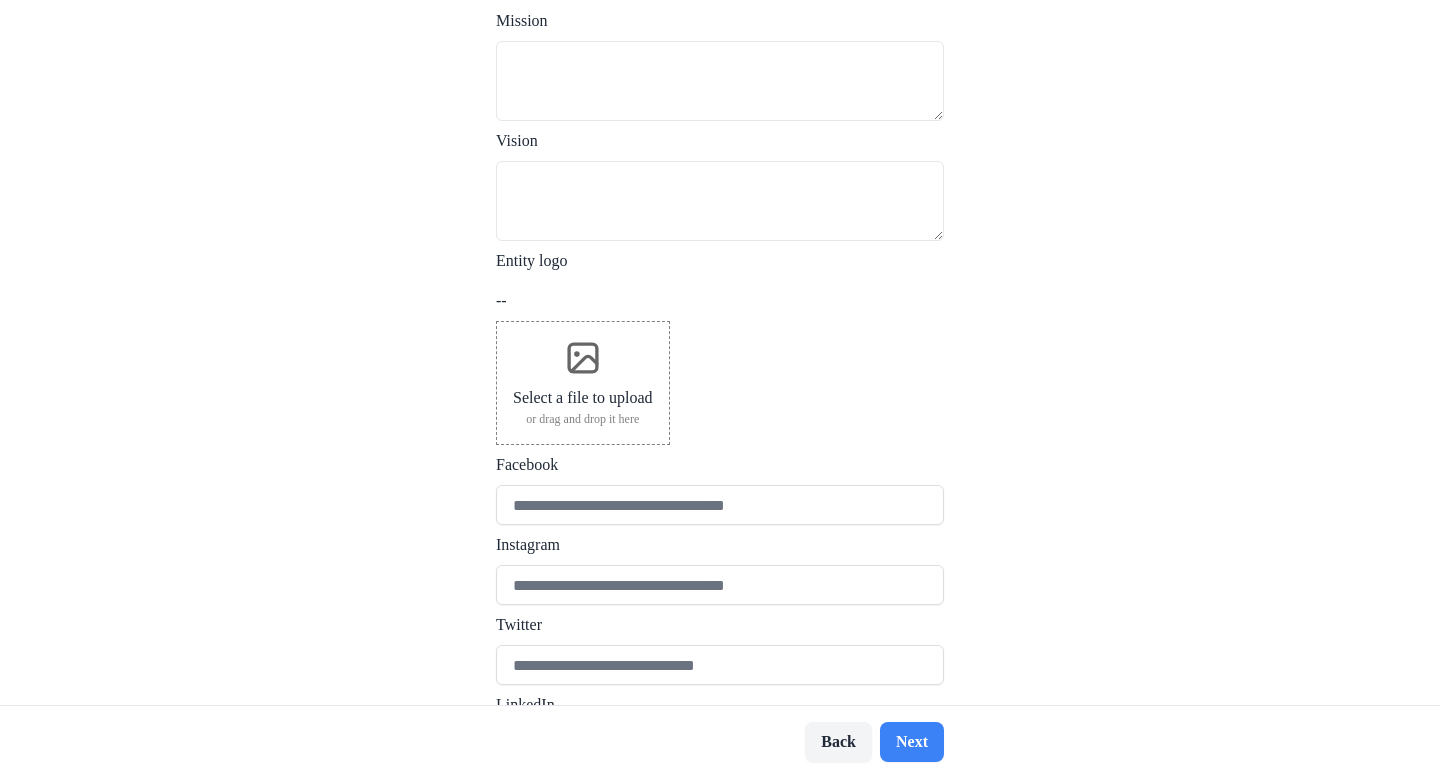 scroll, scrollTop: 512, scrollLeft: 0, axis: vertical 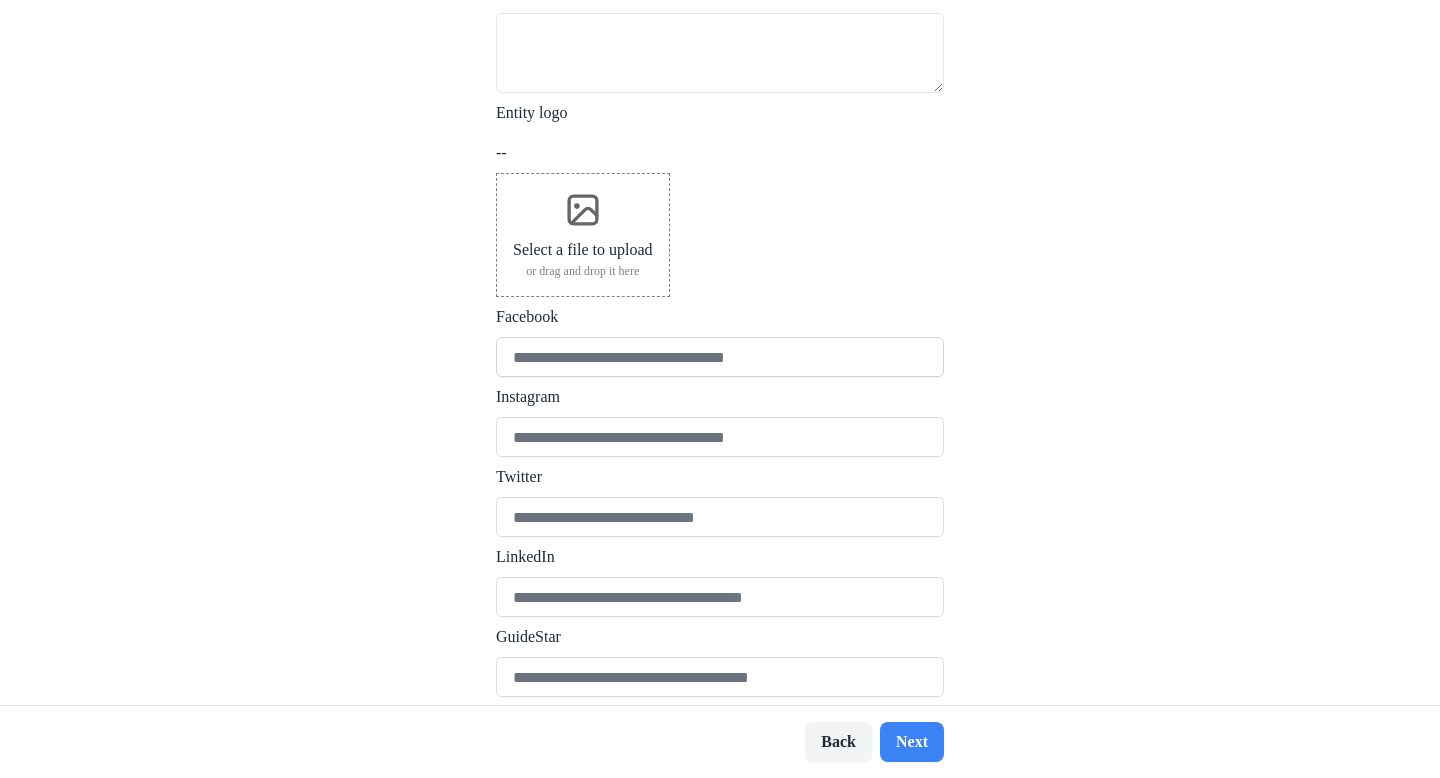 click on "Facebook" at bounding box center (720, 357) 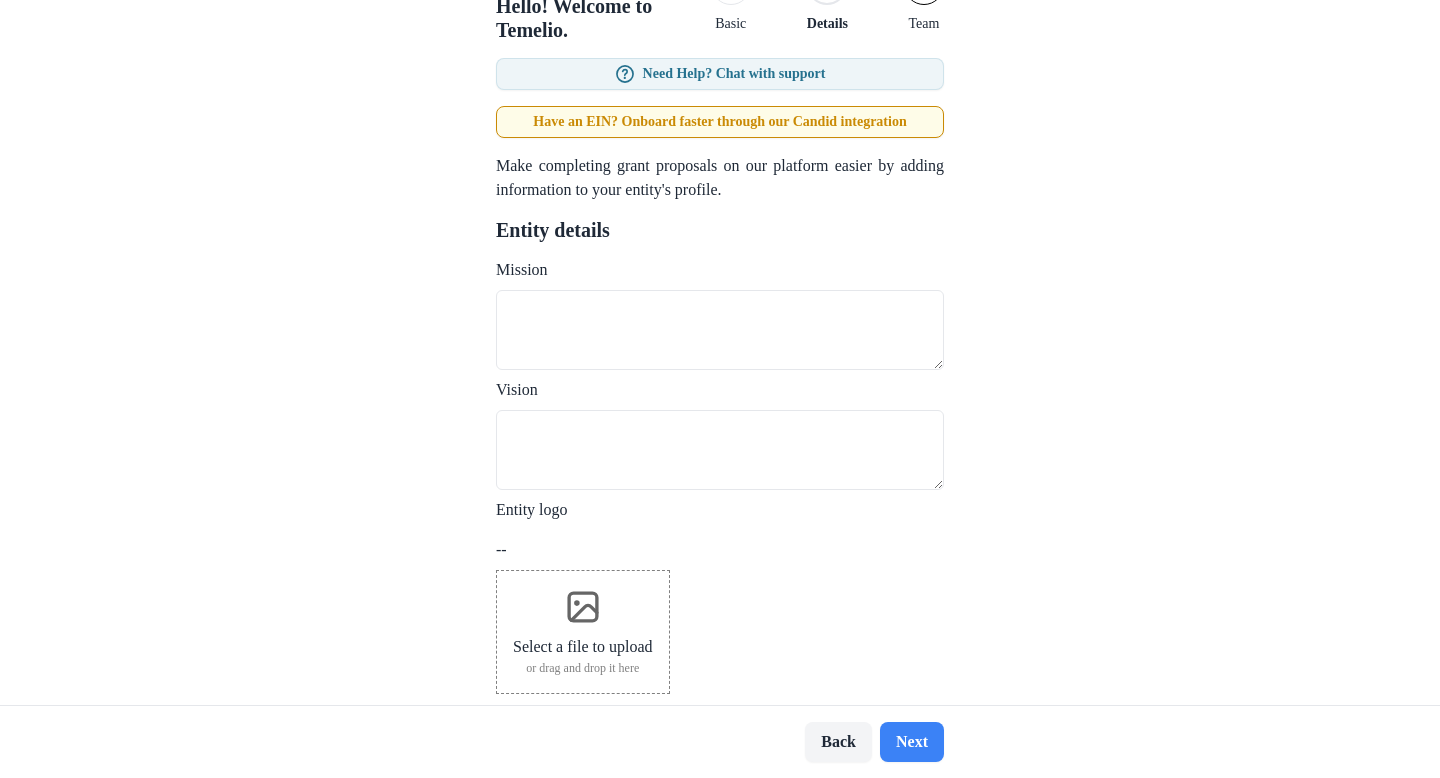 scroll, scrollTop: 0, scrollLeft: 0, axis: both 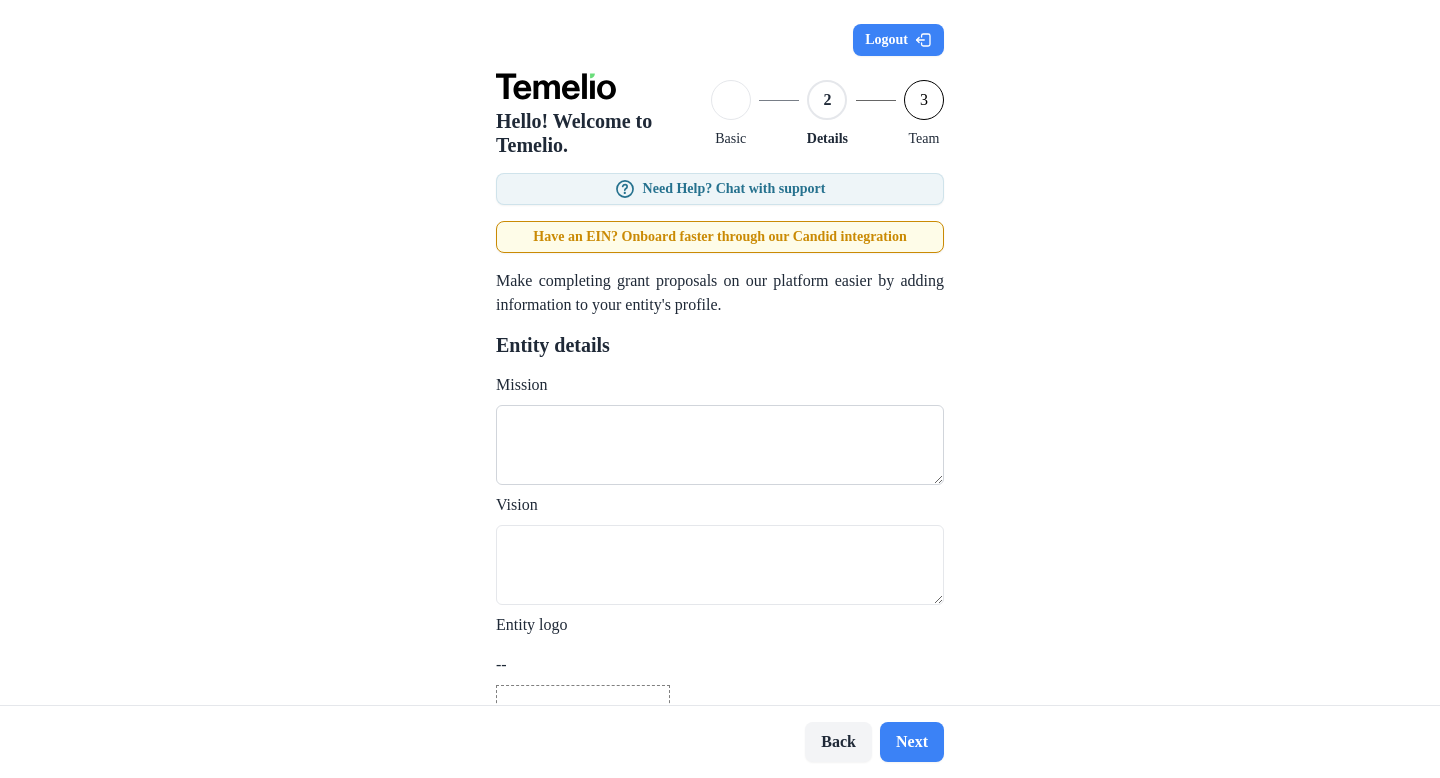 click on "Mission" at bounding box center (720, 445) 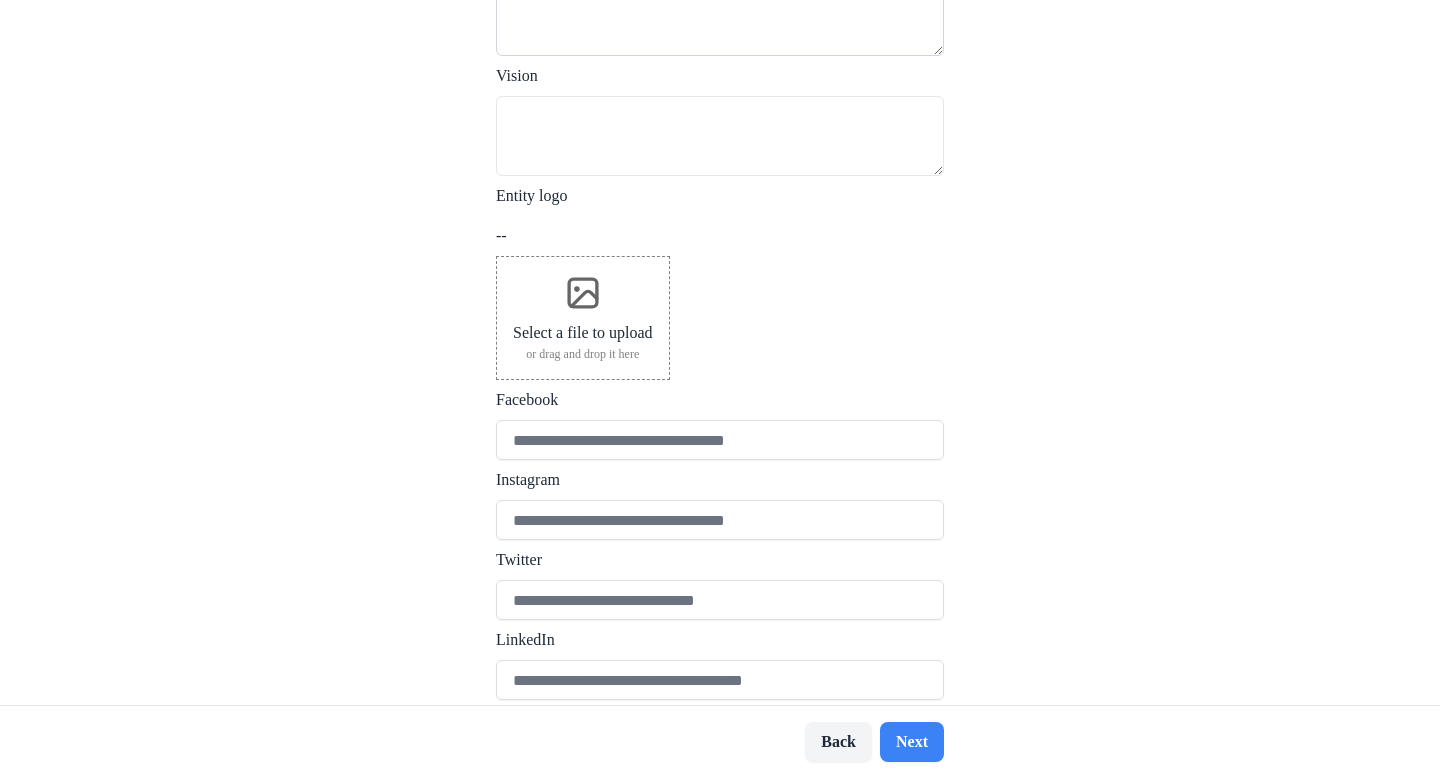 scroll, scrollTop: 512, scrollLeft: 0, axis: vertical 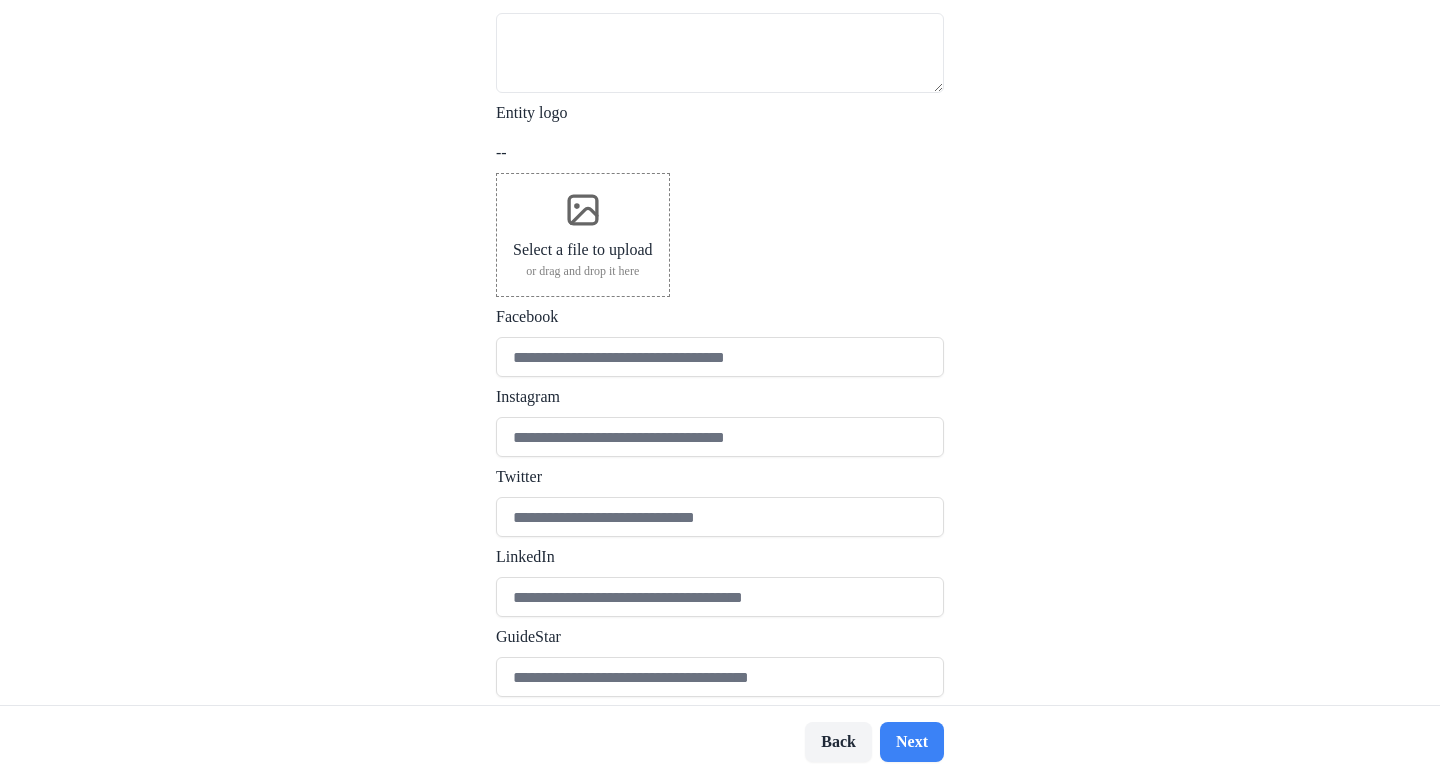 click on "Select a file to upload or drag and drop it here" at bounding box center (583, 235) 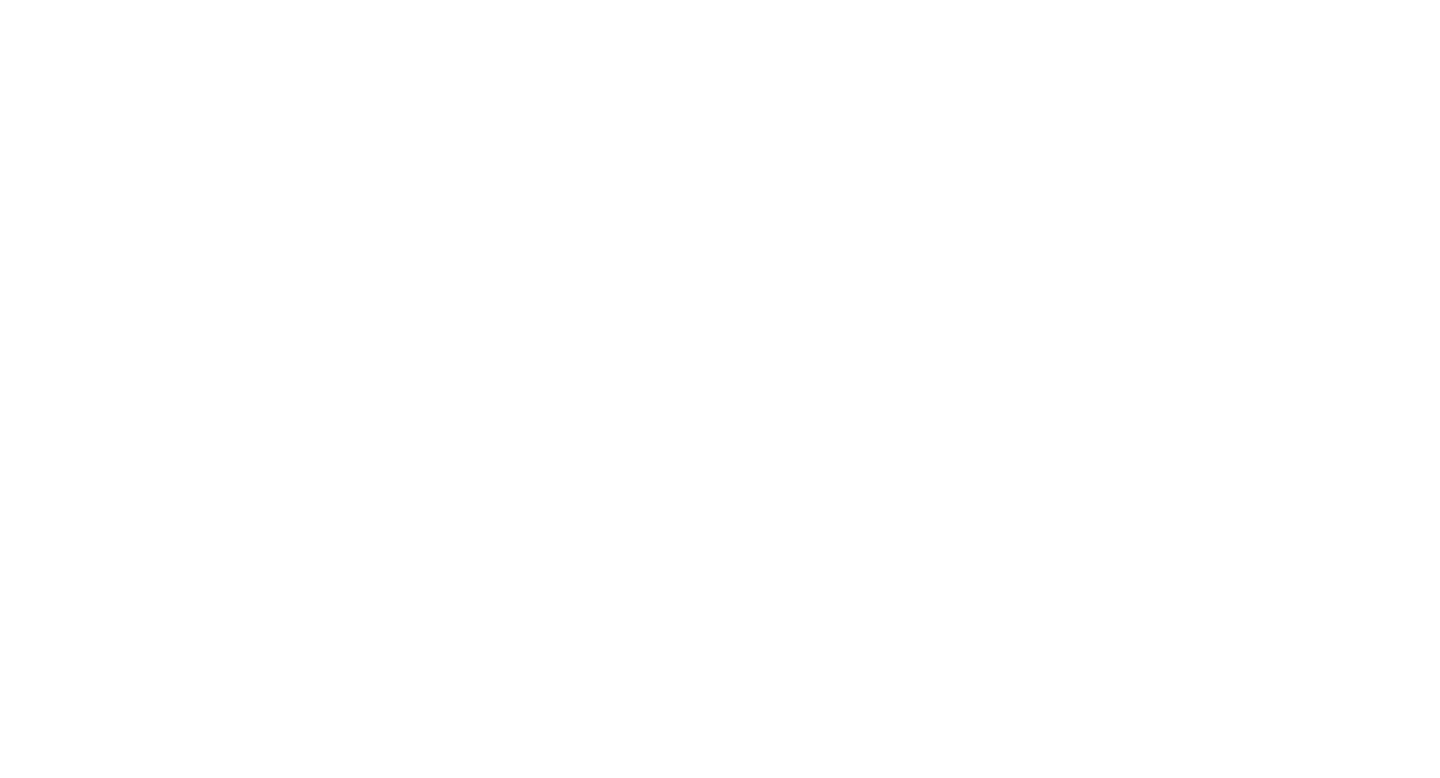 scroll, scrollTop: 0, scrollLeft: 0, axis: both 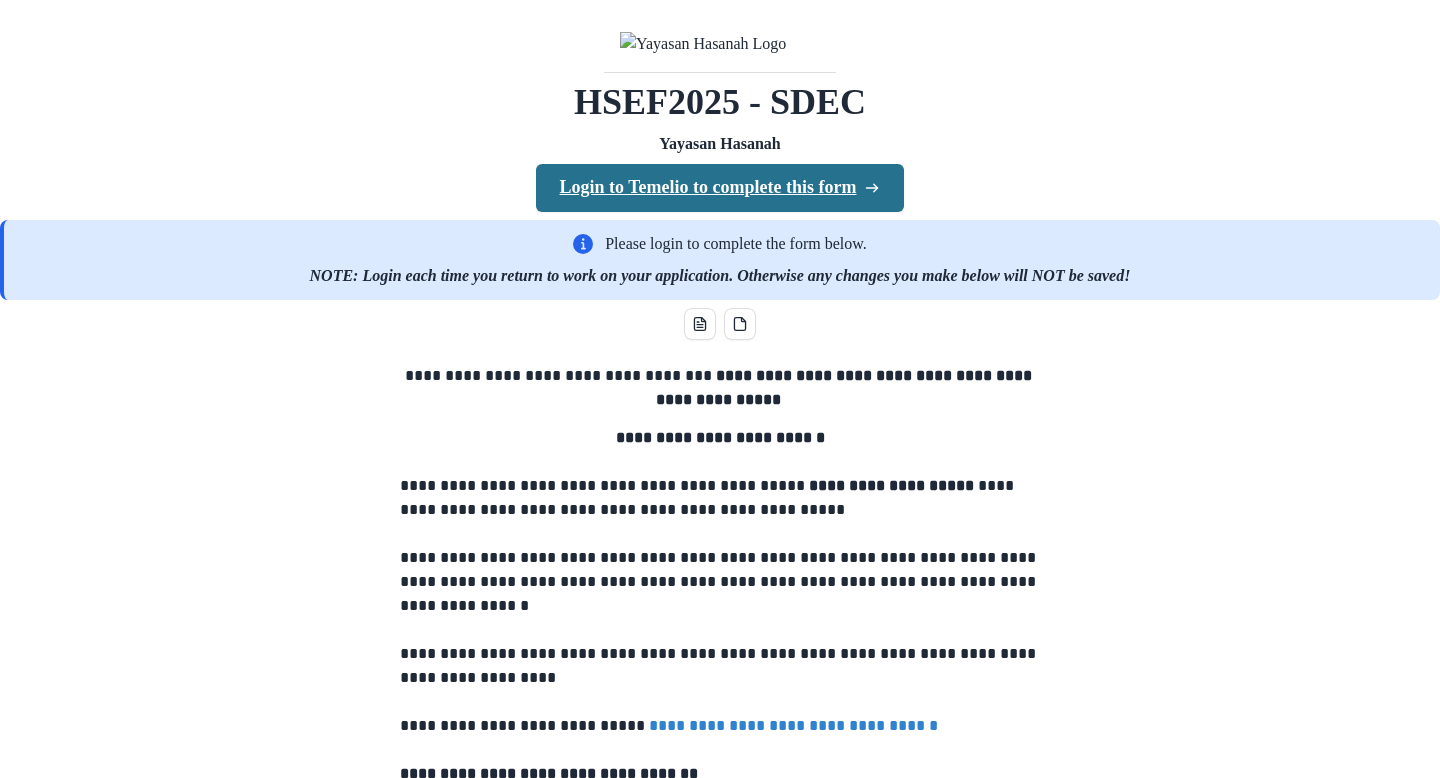 click on "Login to Temelio to complete this form" at bounding box center [720, 188] 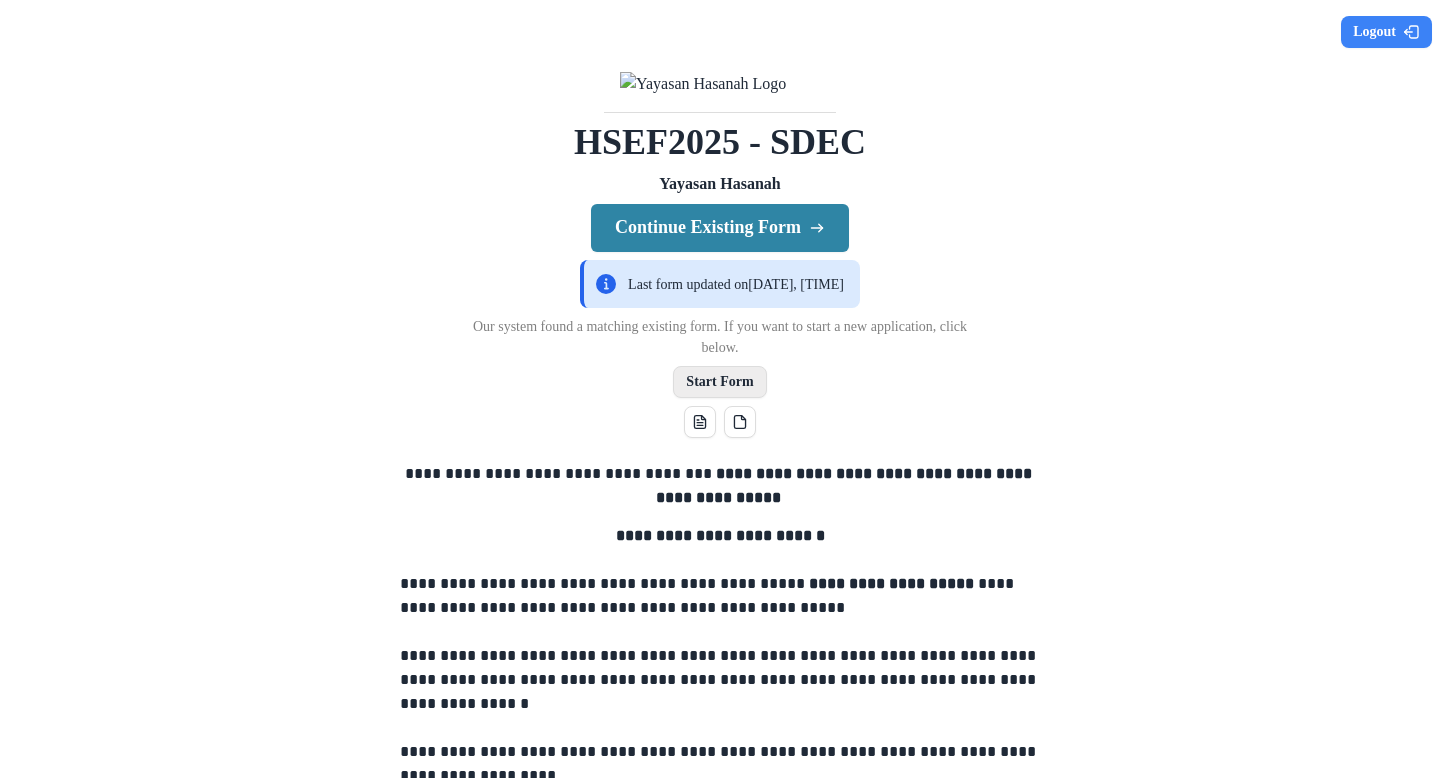 click on "Start Form" at bounding box center (719, 382) 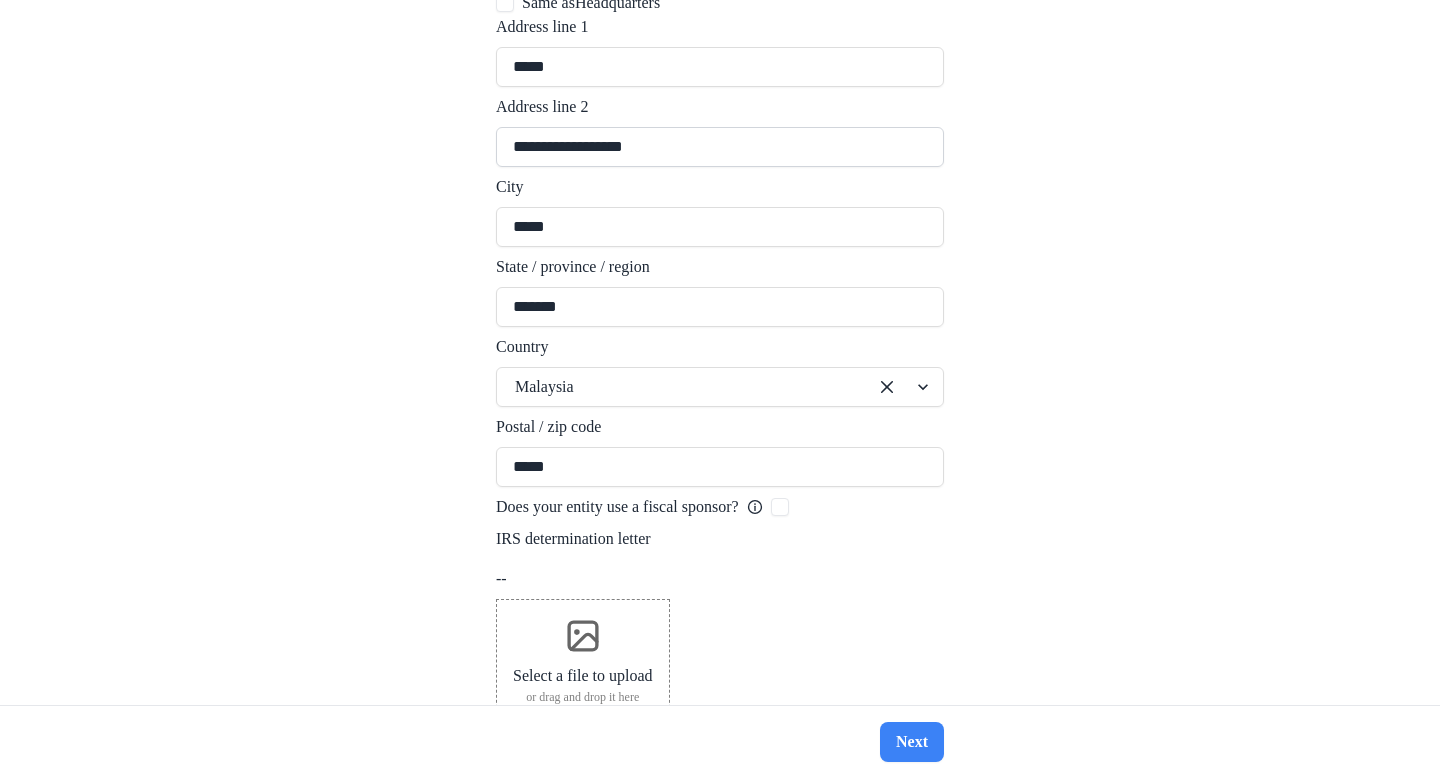 scroll, scrollTop: 1878, scrollLeft: 0, axis: vertical 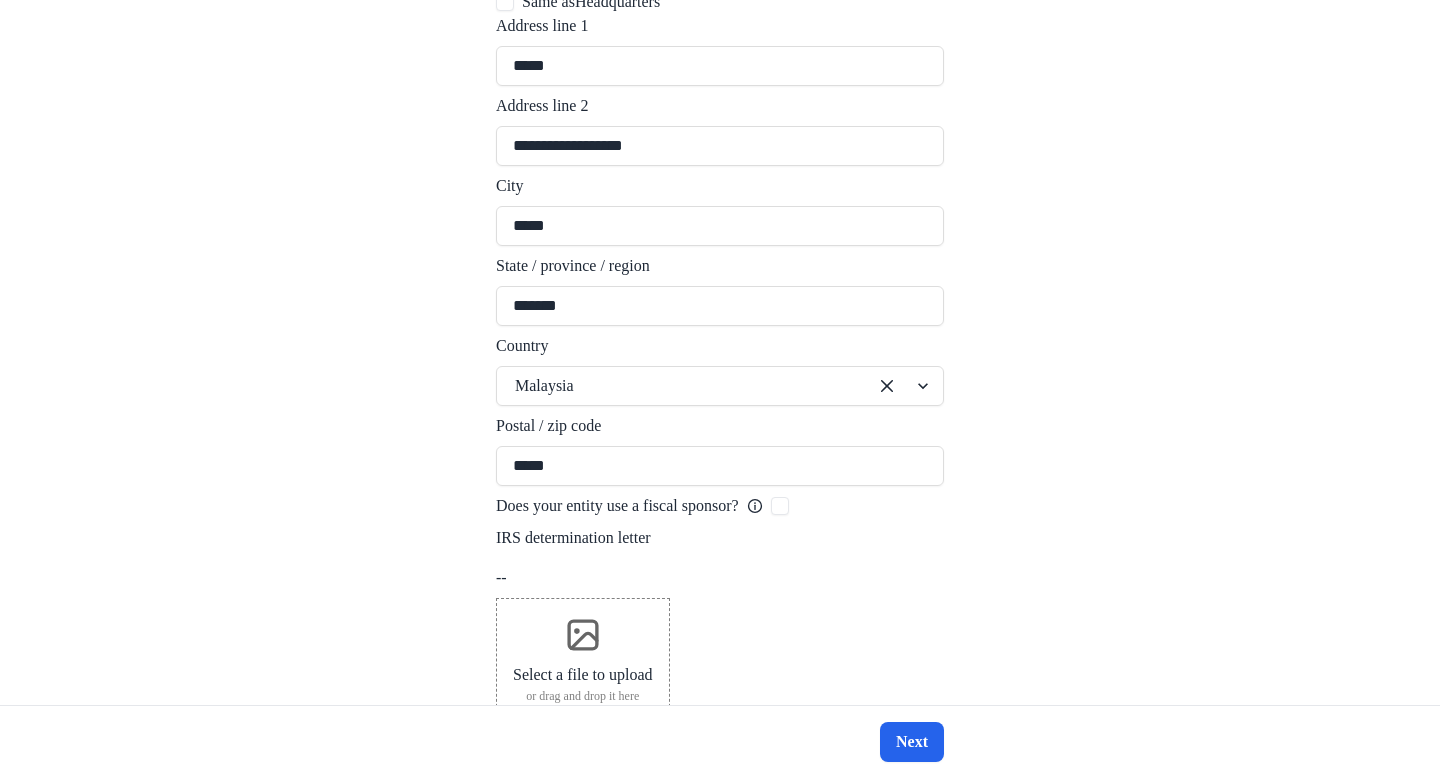 click on "Next" at bounding box center (912, 742) 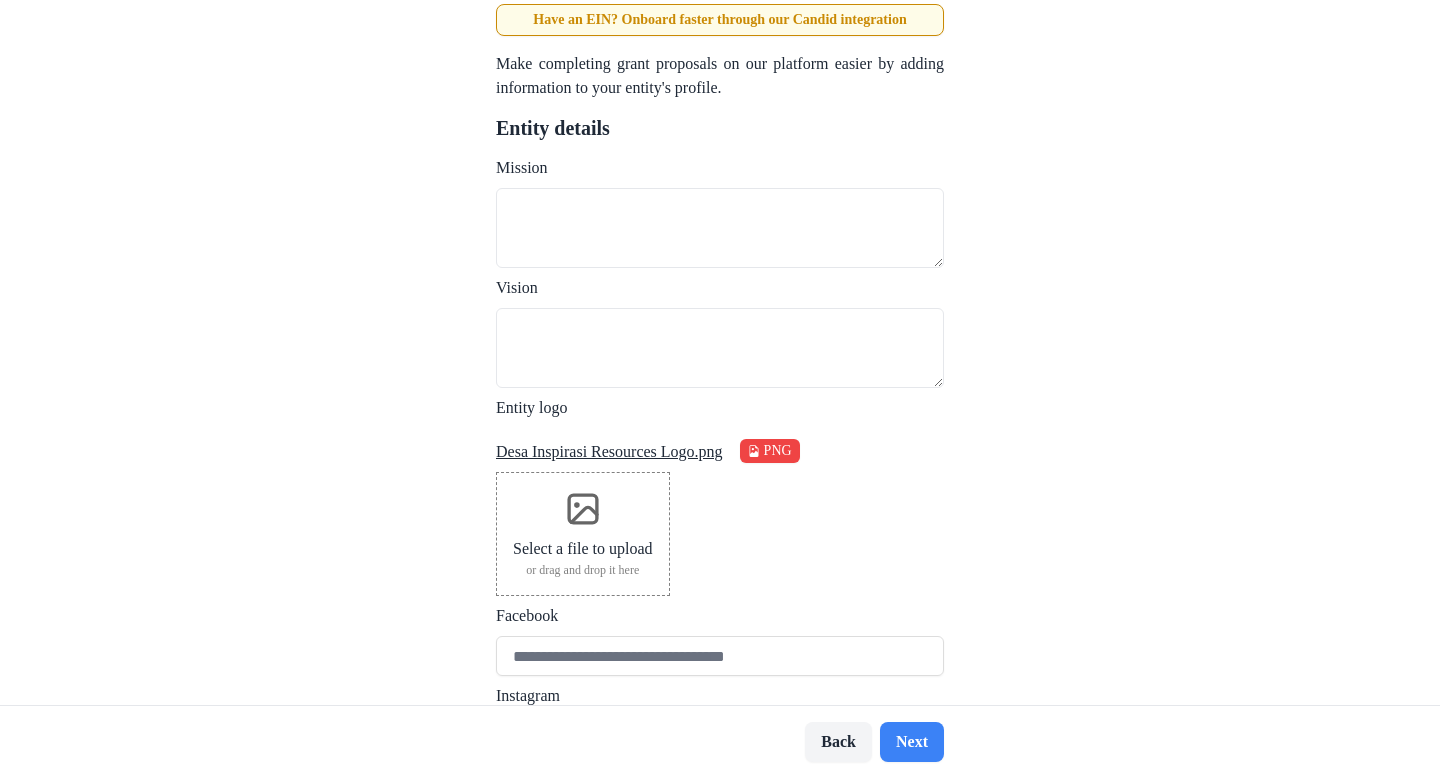 scroll, scrollTop: 41, scrollLeft: 0, axis: vertical 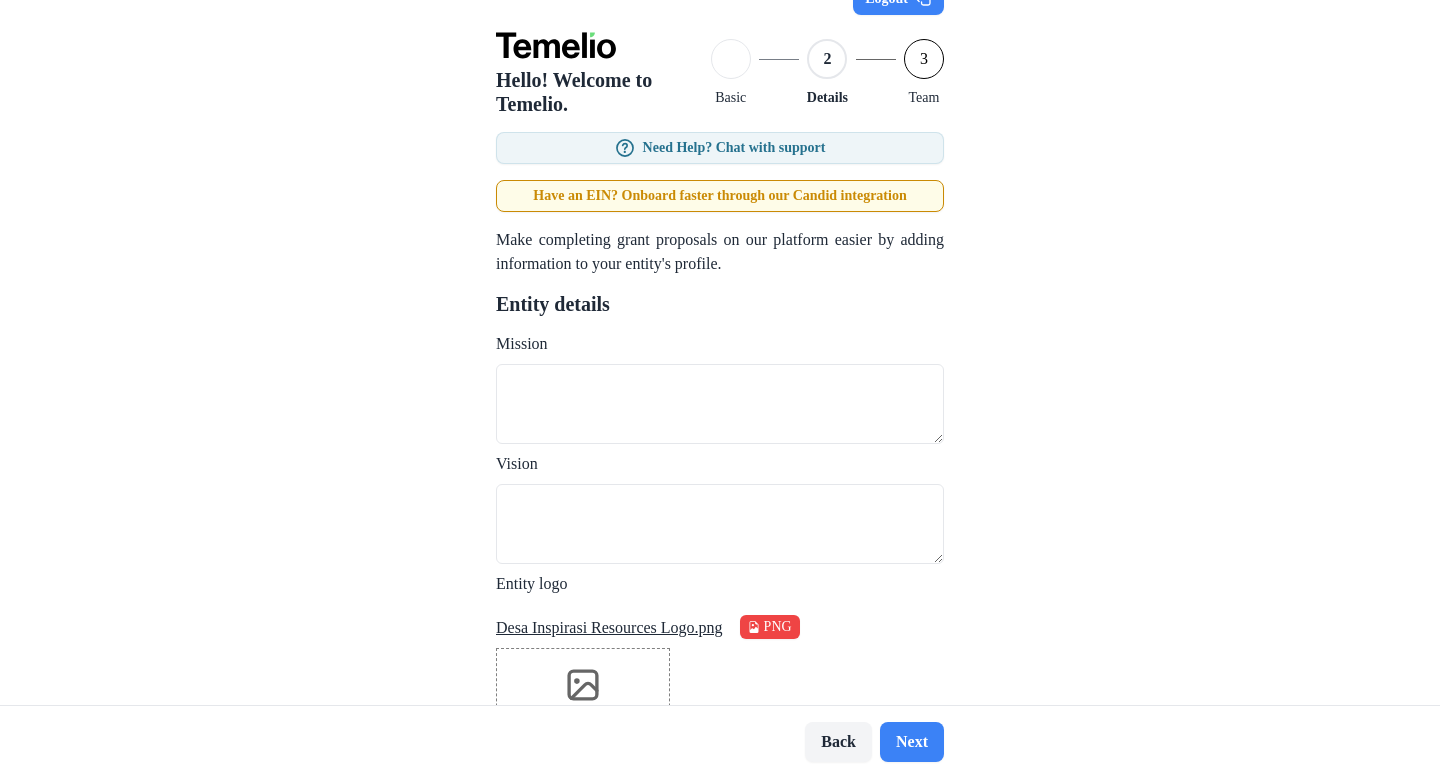 click on "Logo Desa Inspirasi Resources.png Logout Hello! Welcome to Temelio. 1 Basic 2 Details 3 Team Need Help? Chat with support Have an EIN? Onboard faster through our Candid integration Make completing grant proposals on our platform easier by adding information to your entity's profile. Entity details Mission Vision Entity logo Desa Inspirasi Resources Logo.png png Select a file to upload or drag and drop it here Facebook Instagram Twitter LinkedIn GuideStar" at bounding box center (720, 352) 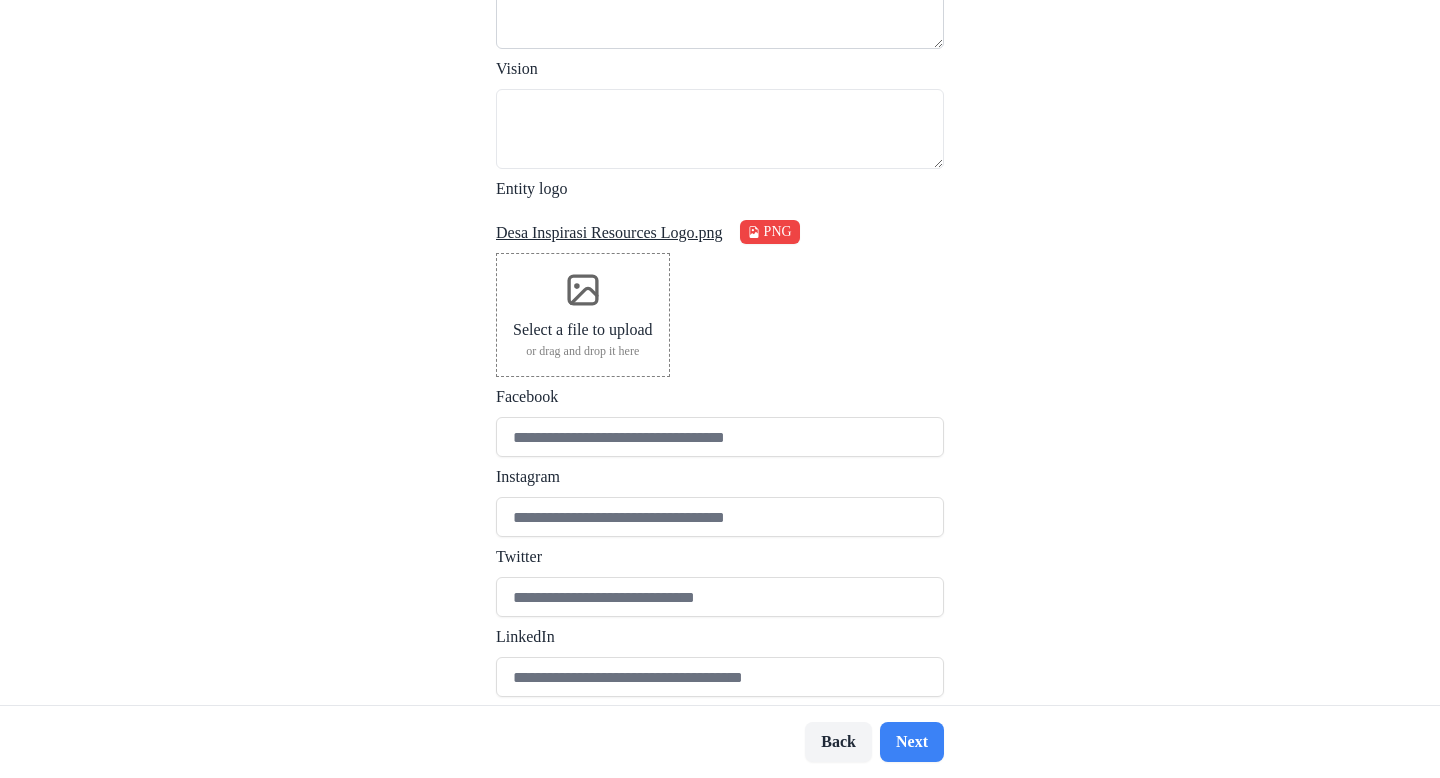 scroll, scrollTop: 516, scrollLeft: 0, axis: vertical 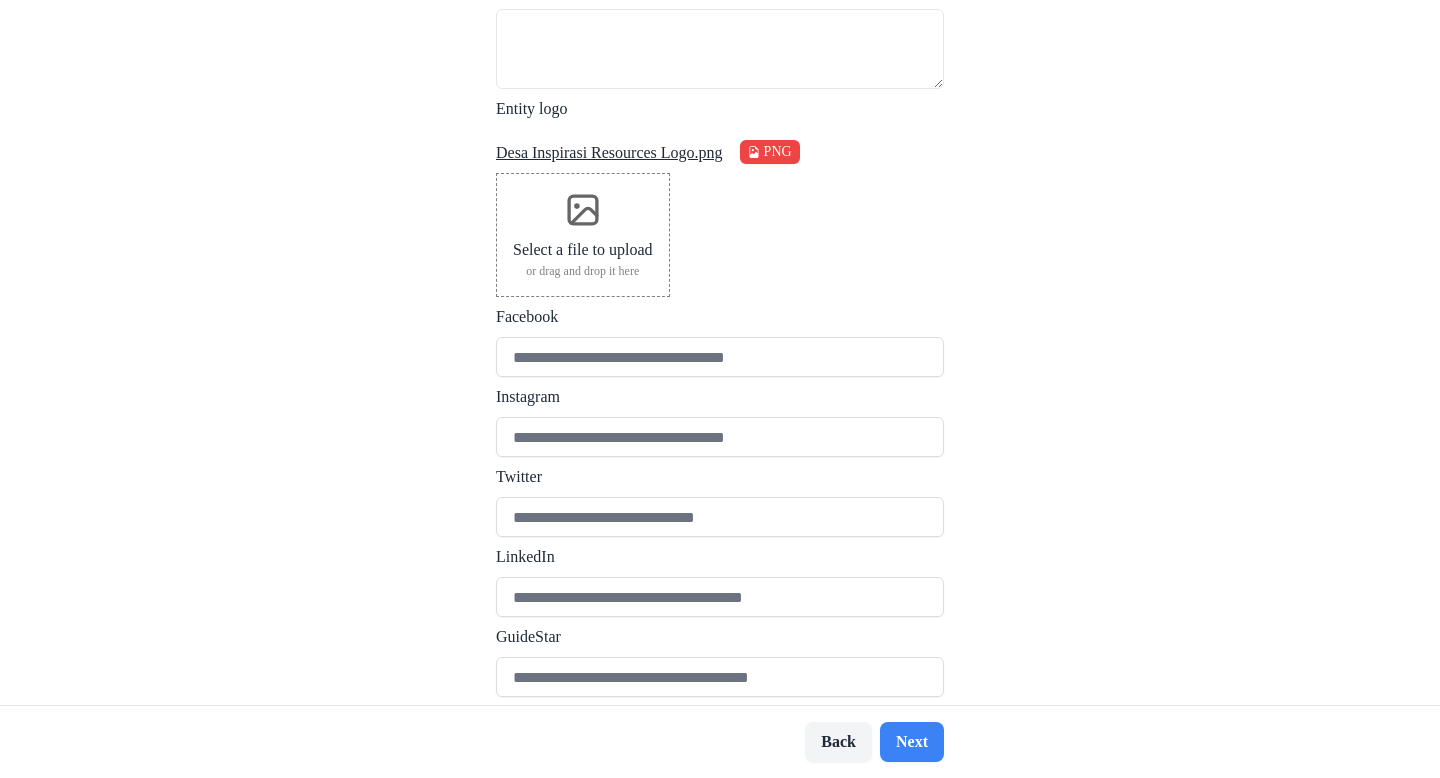 click on "Facebook" at bounding box center [714, 317] 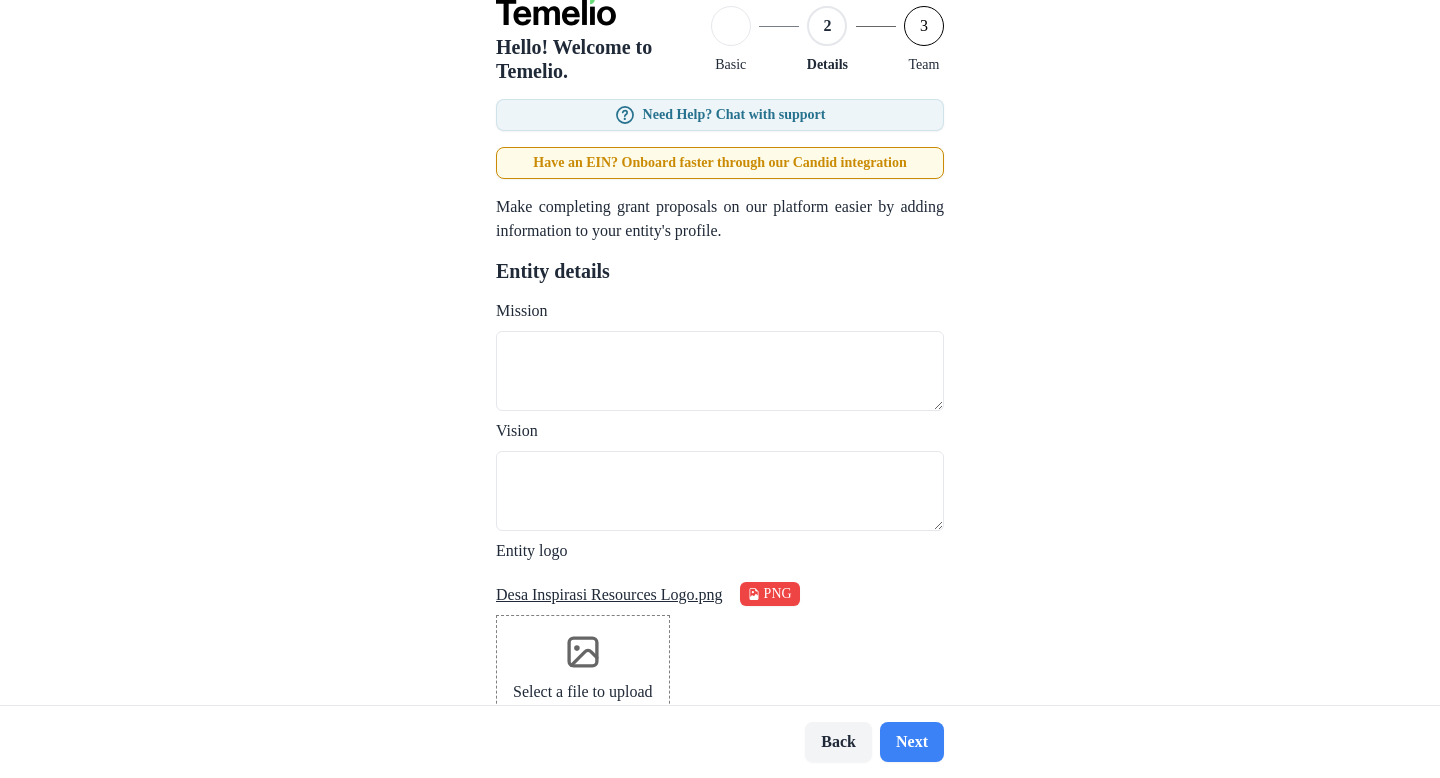 scroll, scrollTop: 0, scrollLeft: 0, axis: both 